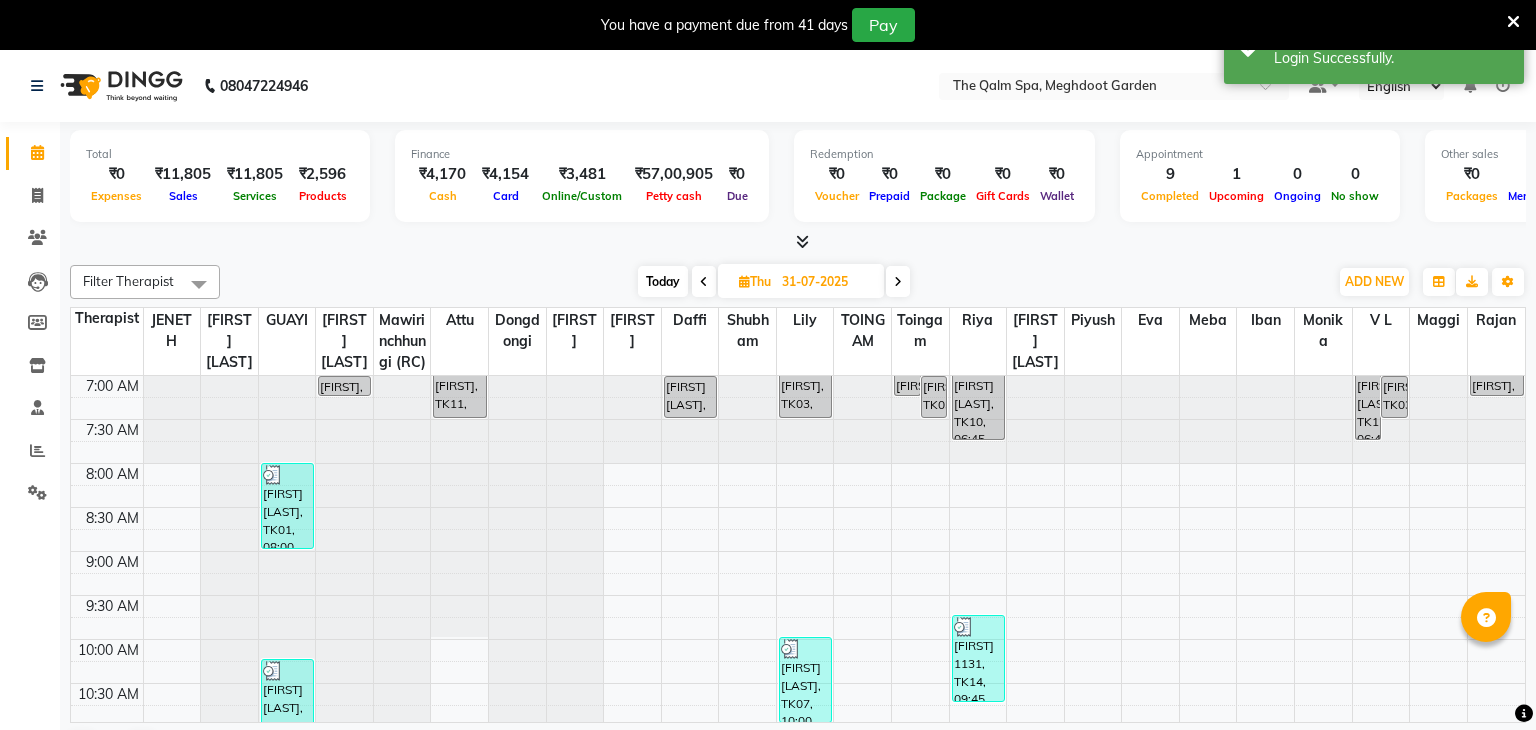 scroll, scrollTop: 0, scrollLeft: 0, axis: both 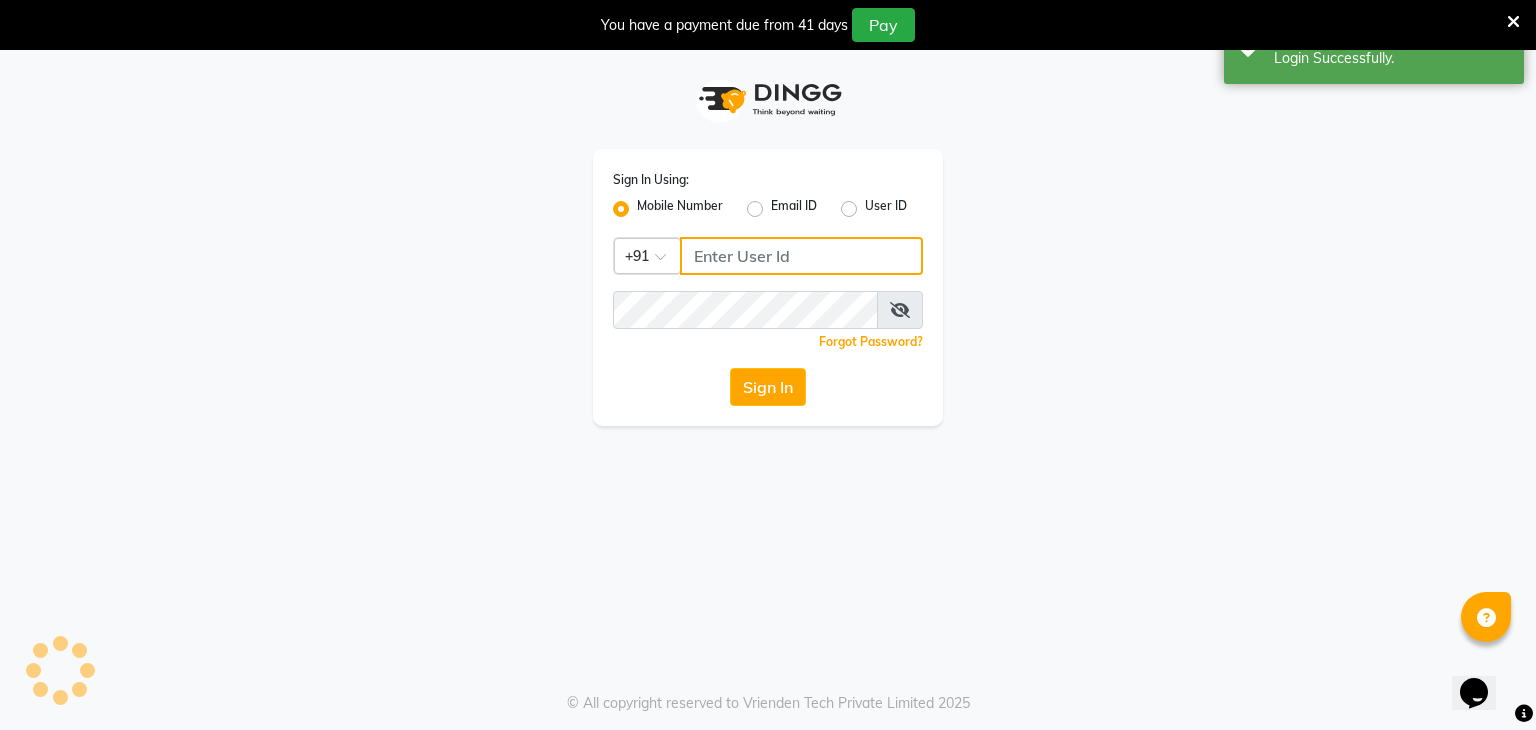 type on "[PHONE]" 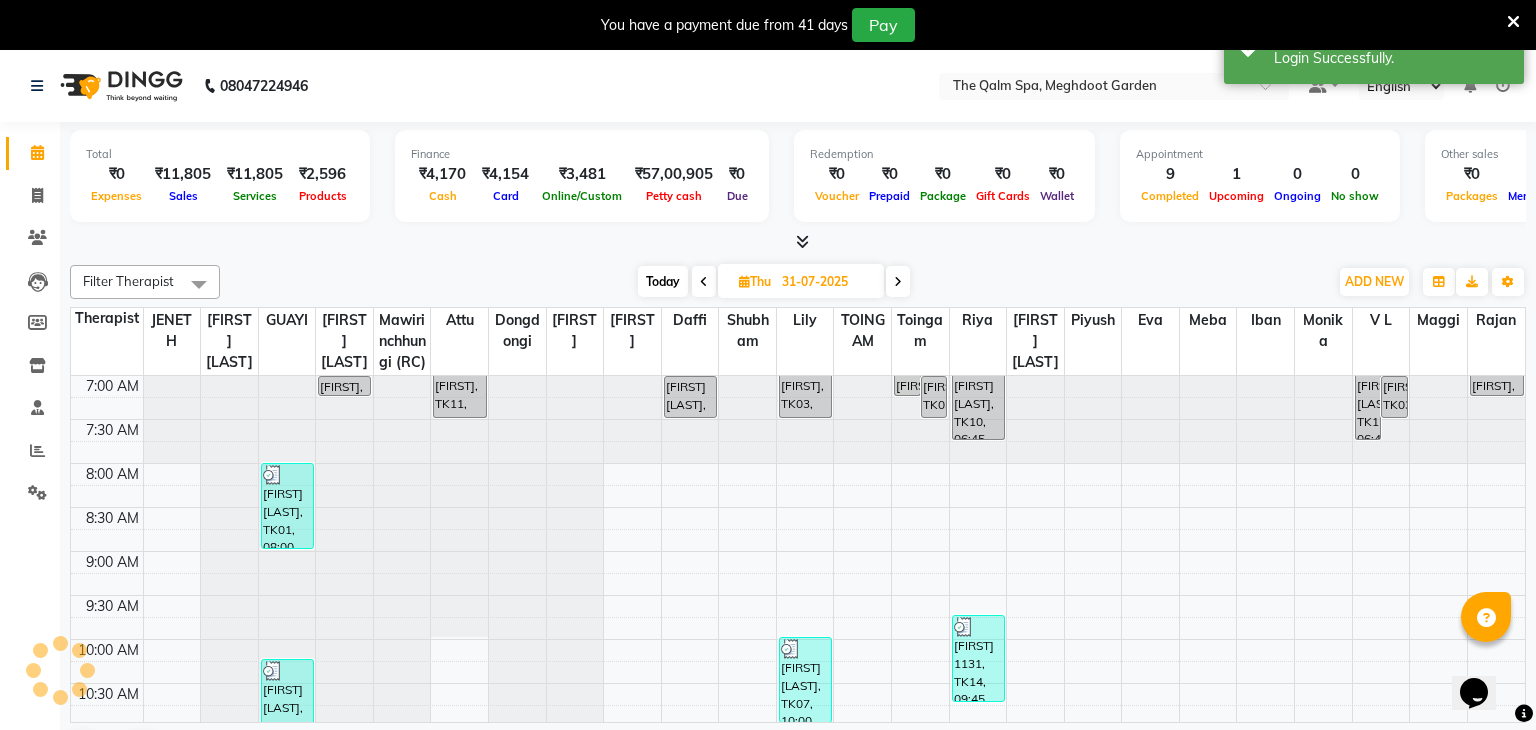 scroll, scrollTop: 0, scrollLeft: 0, axis: both 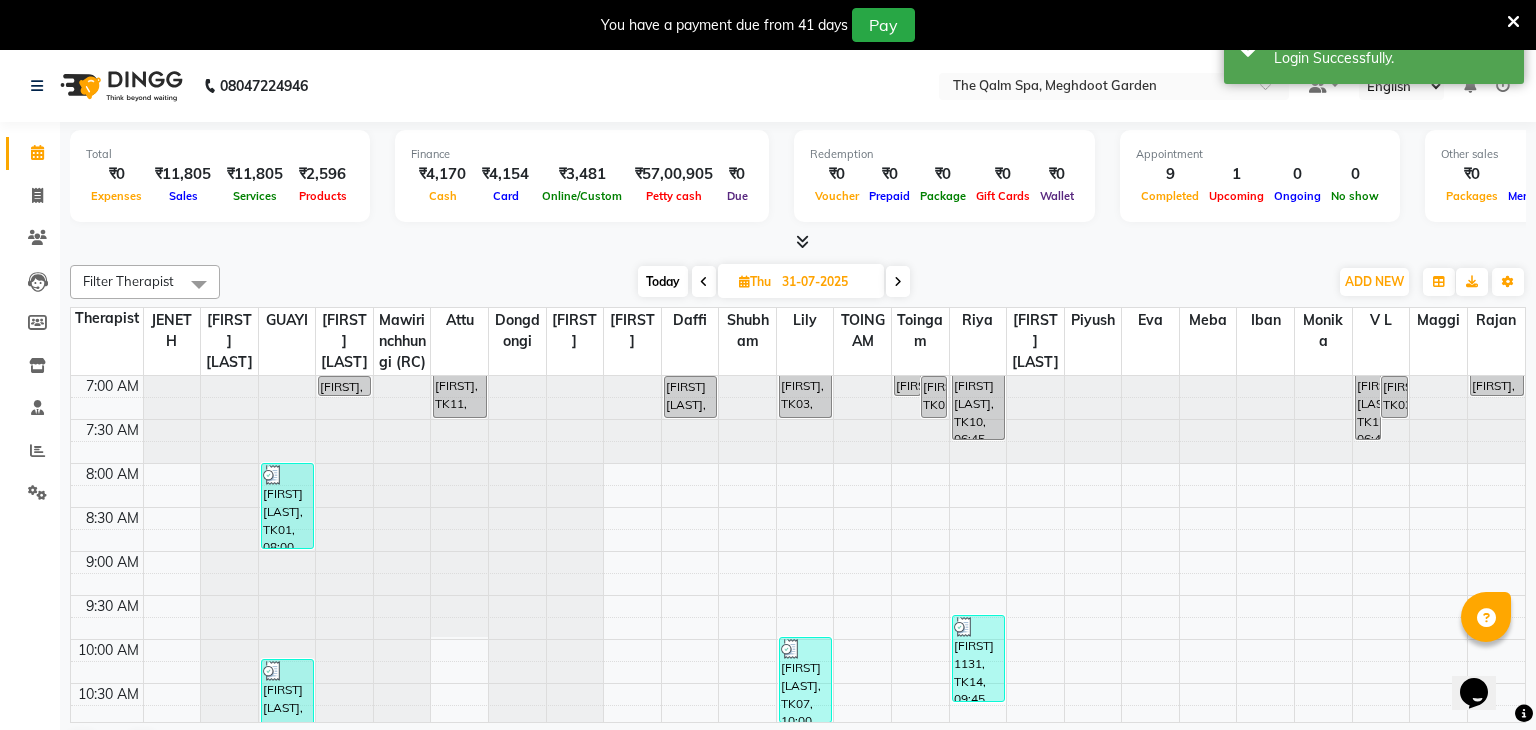 click on "Default Panel My Panel English ENGLISH Español العربية मराठी हिंदी ગુજરાતી தமிழ் 中文 Notifications nothing to show" at bounding box center [1114, 86] 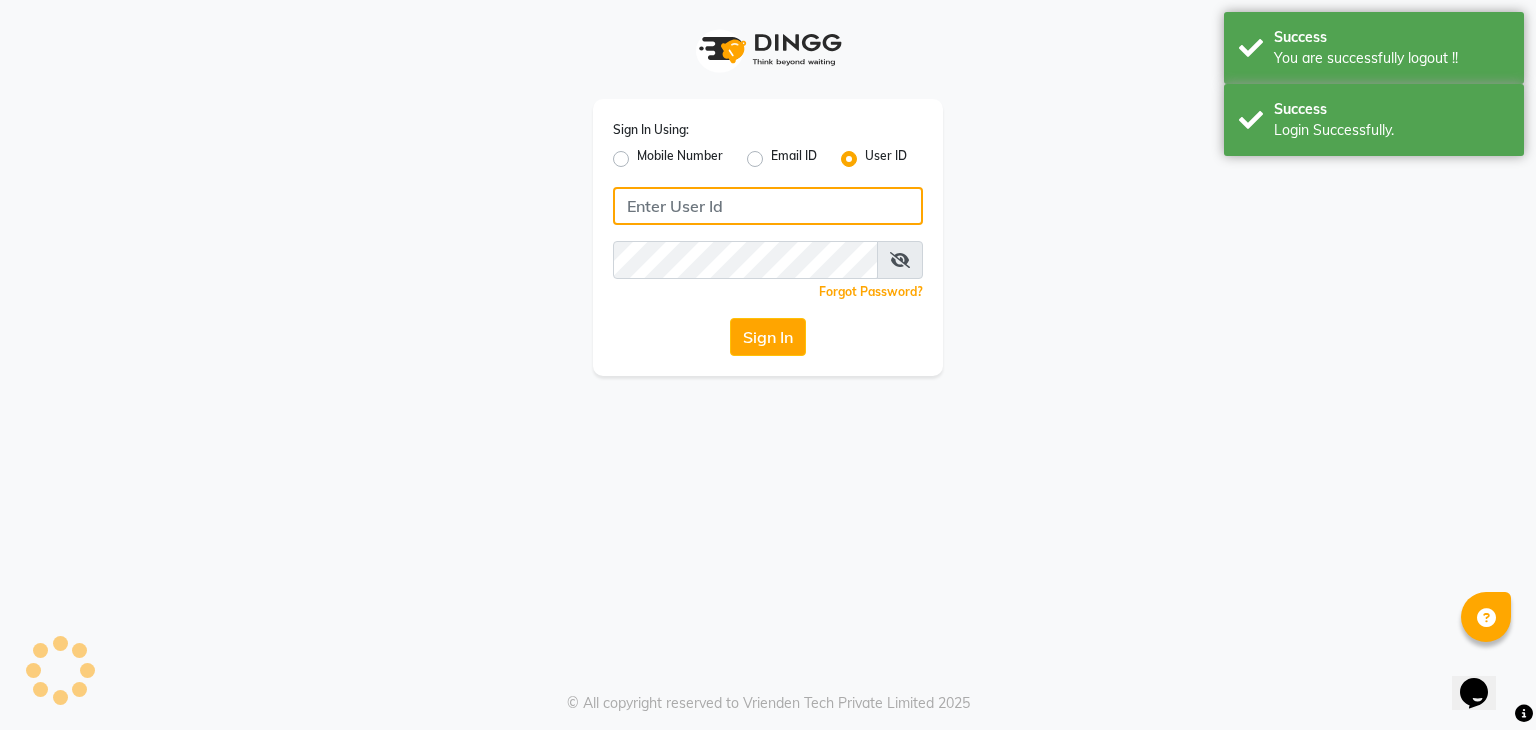 type on "[PHONE]" 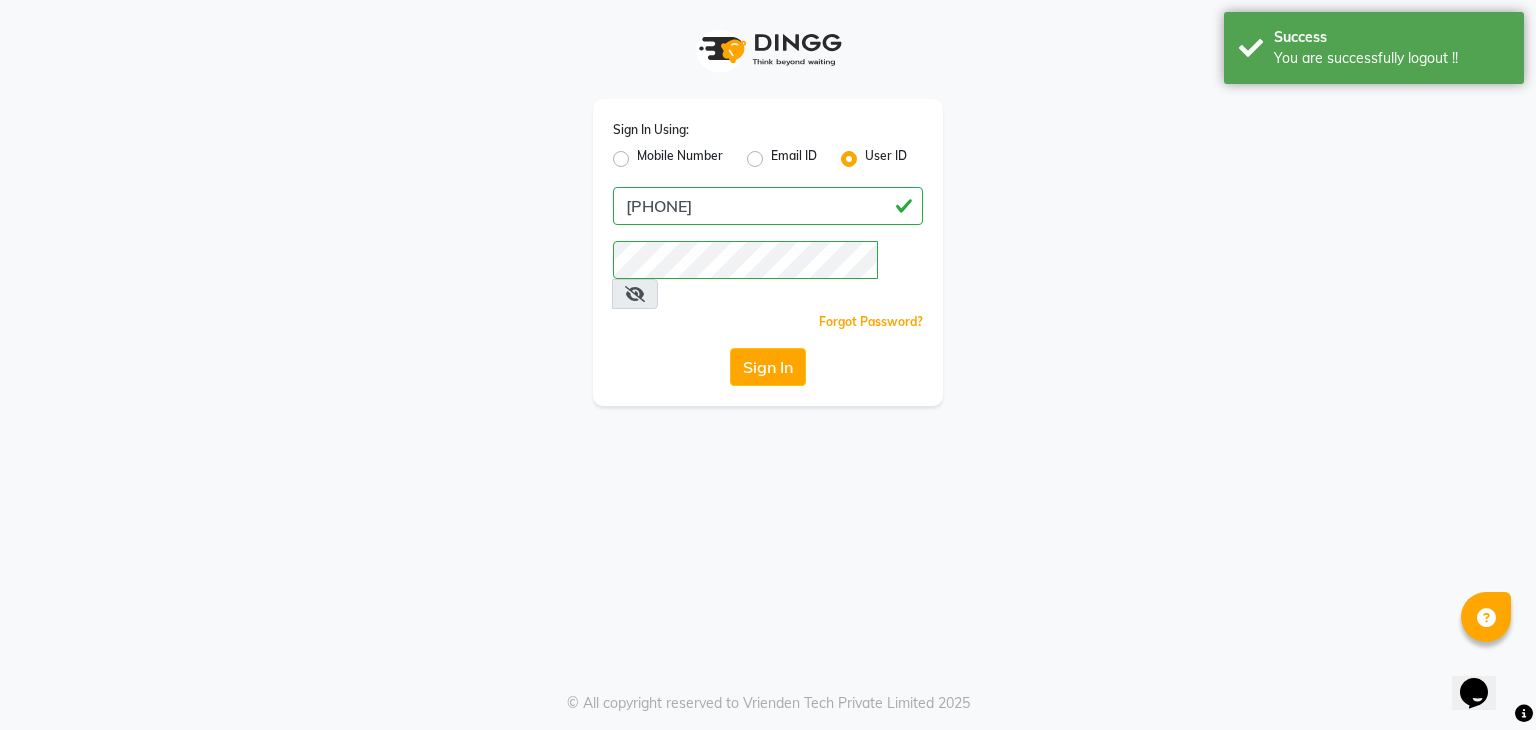 click on "Mobile Number" 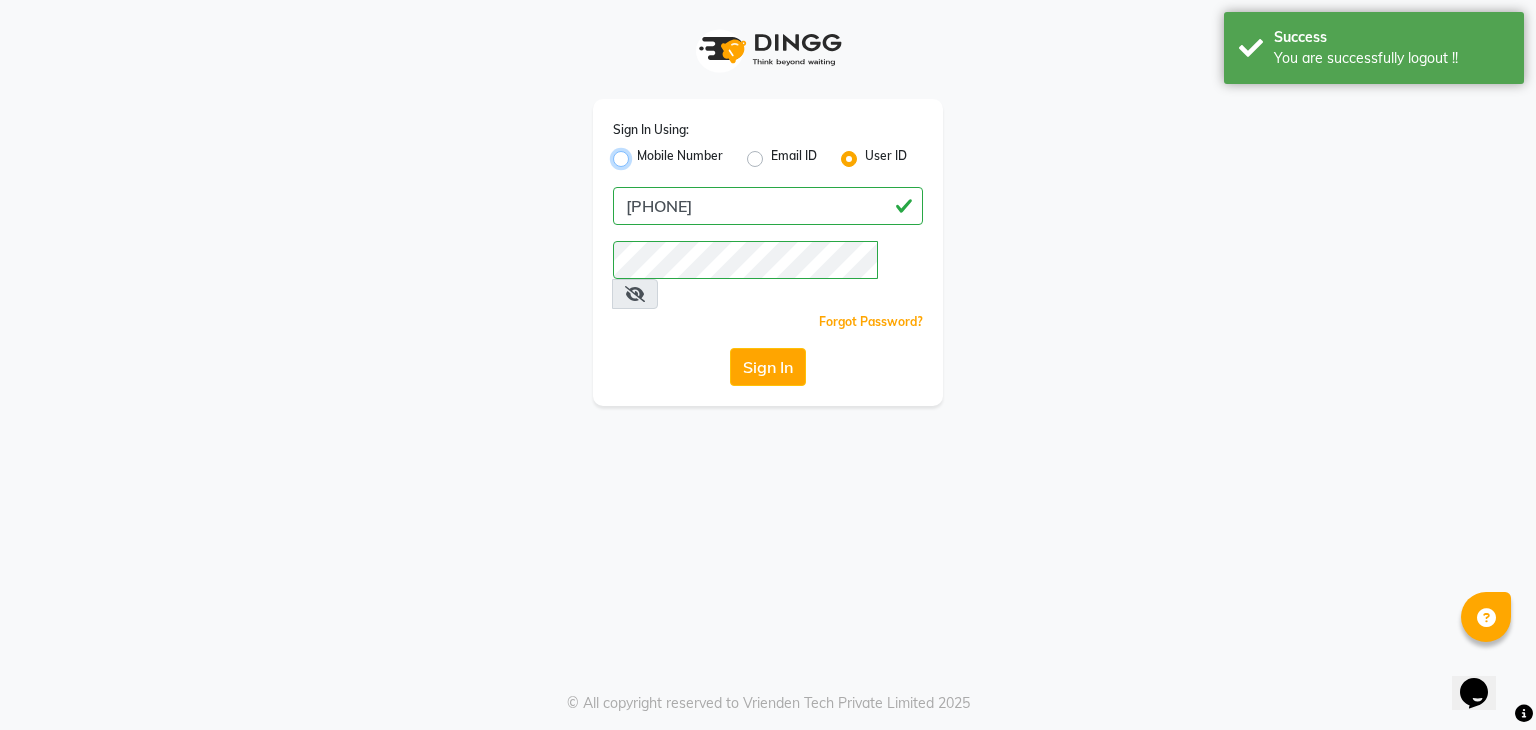 click on "Mobile Number" at bounding box center [643, 153] 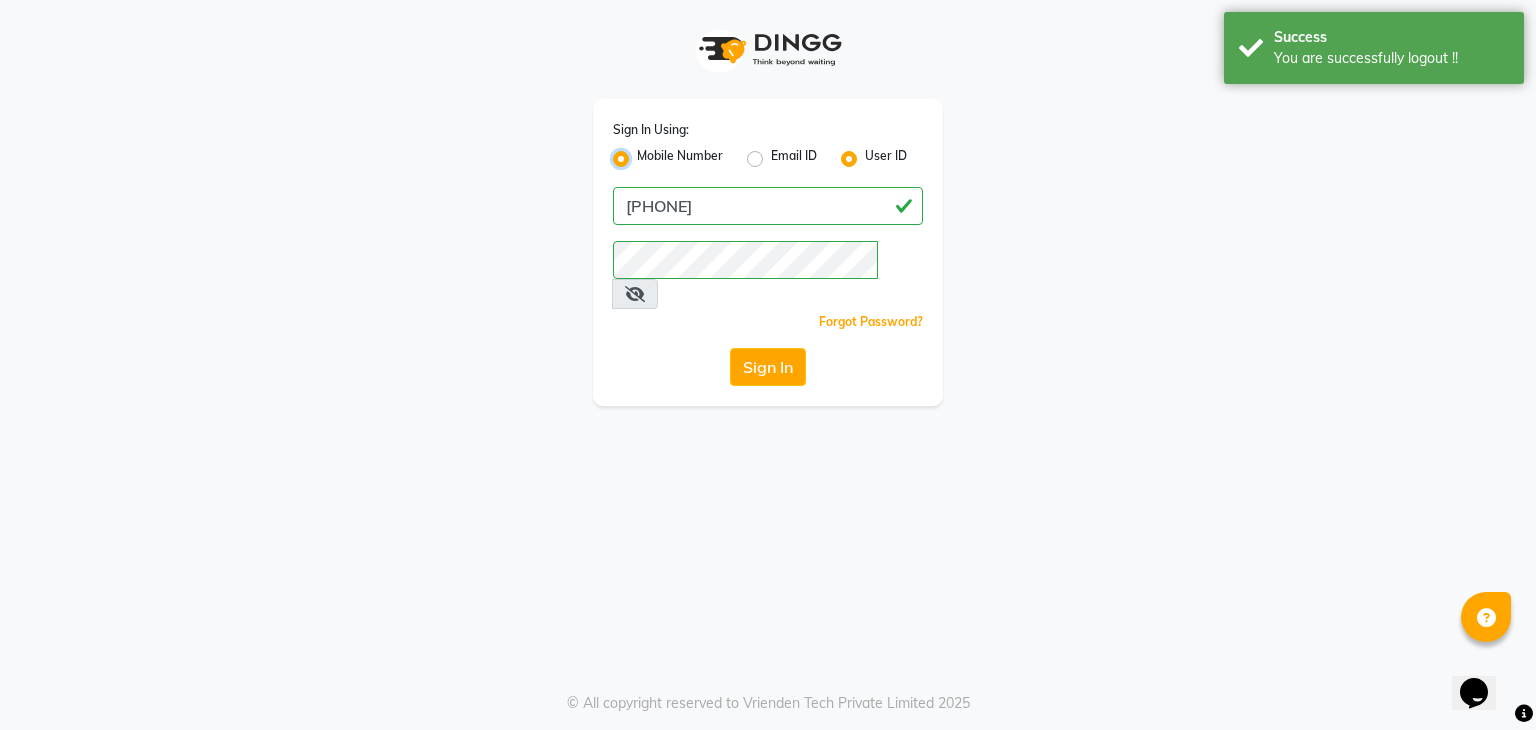 radio on "false" 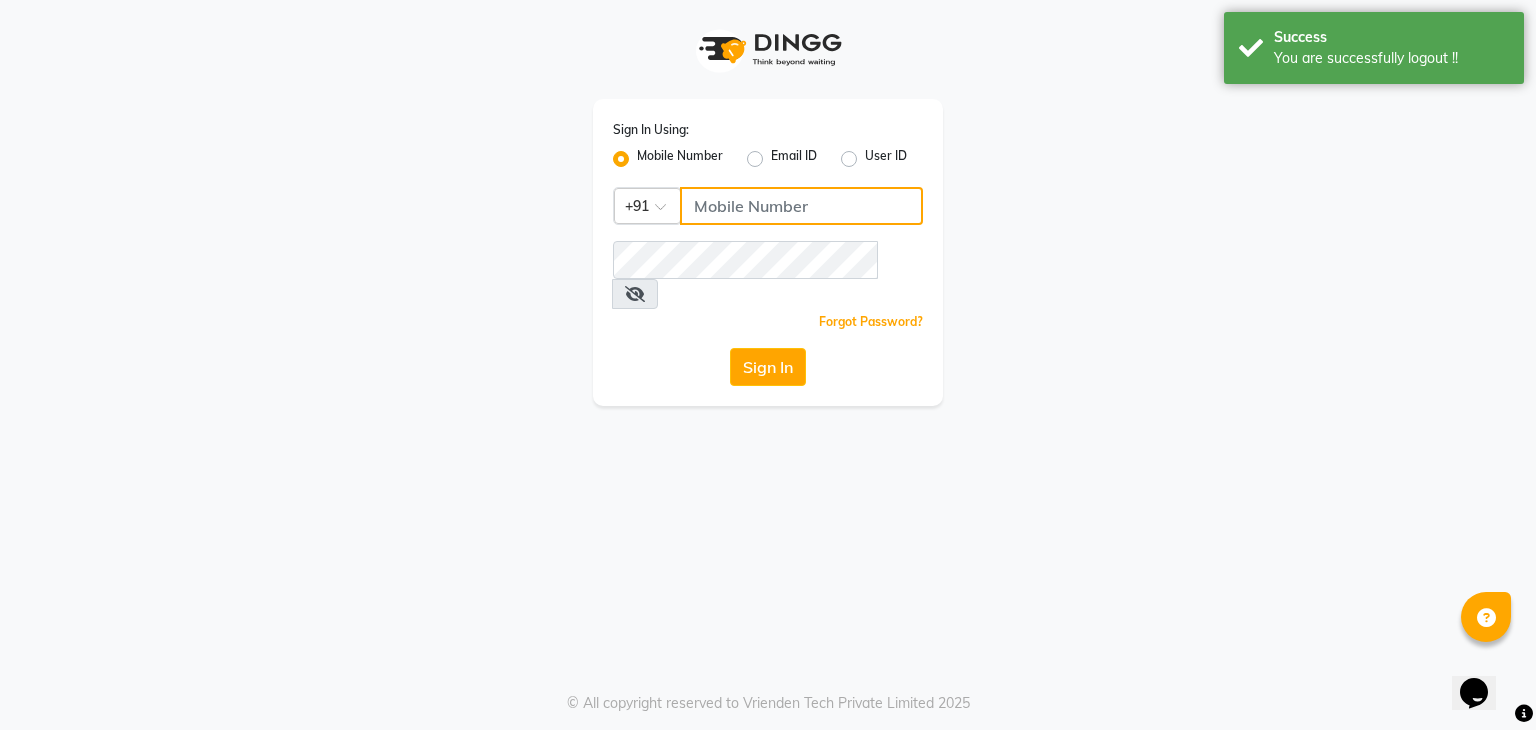 click 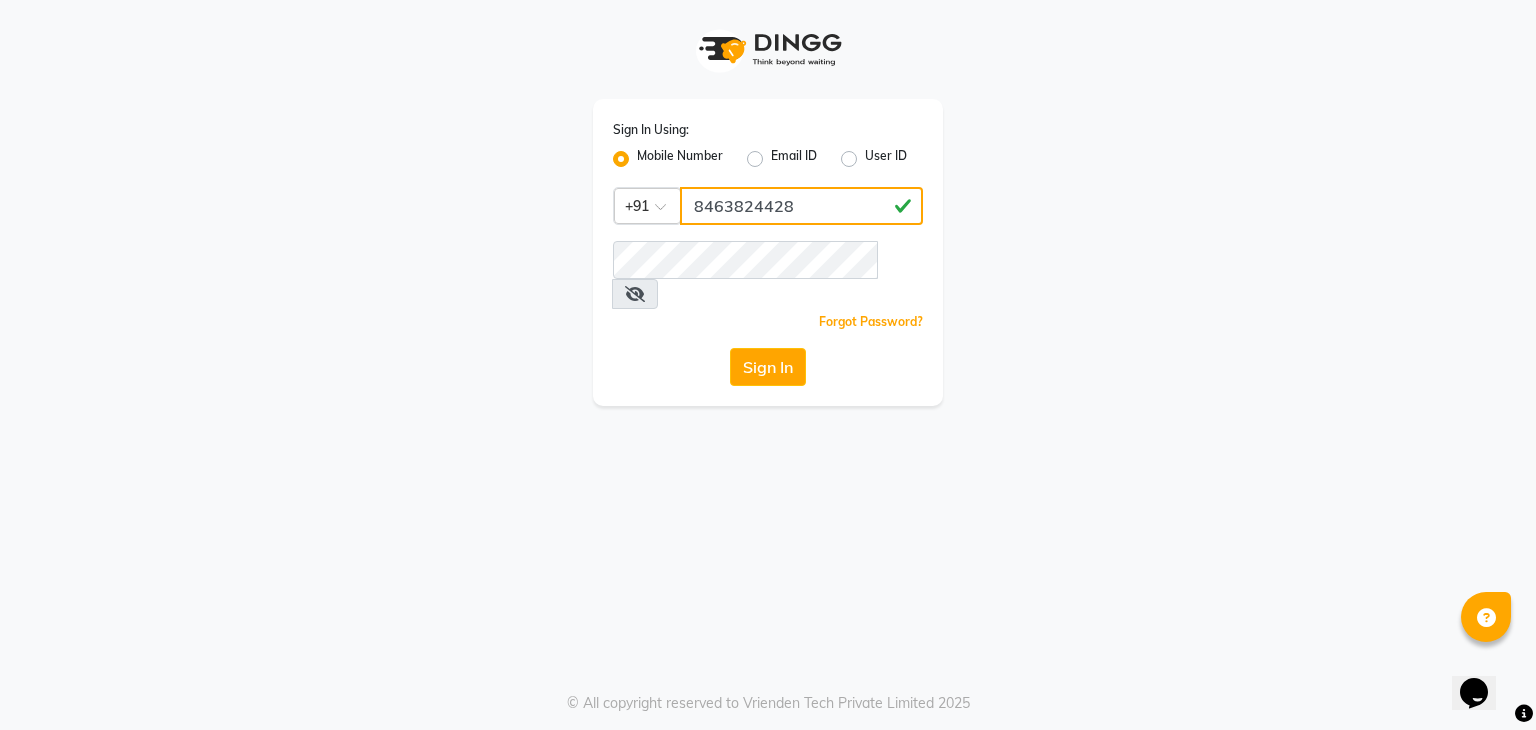 type on "8463824428" 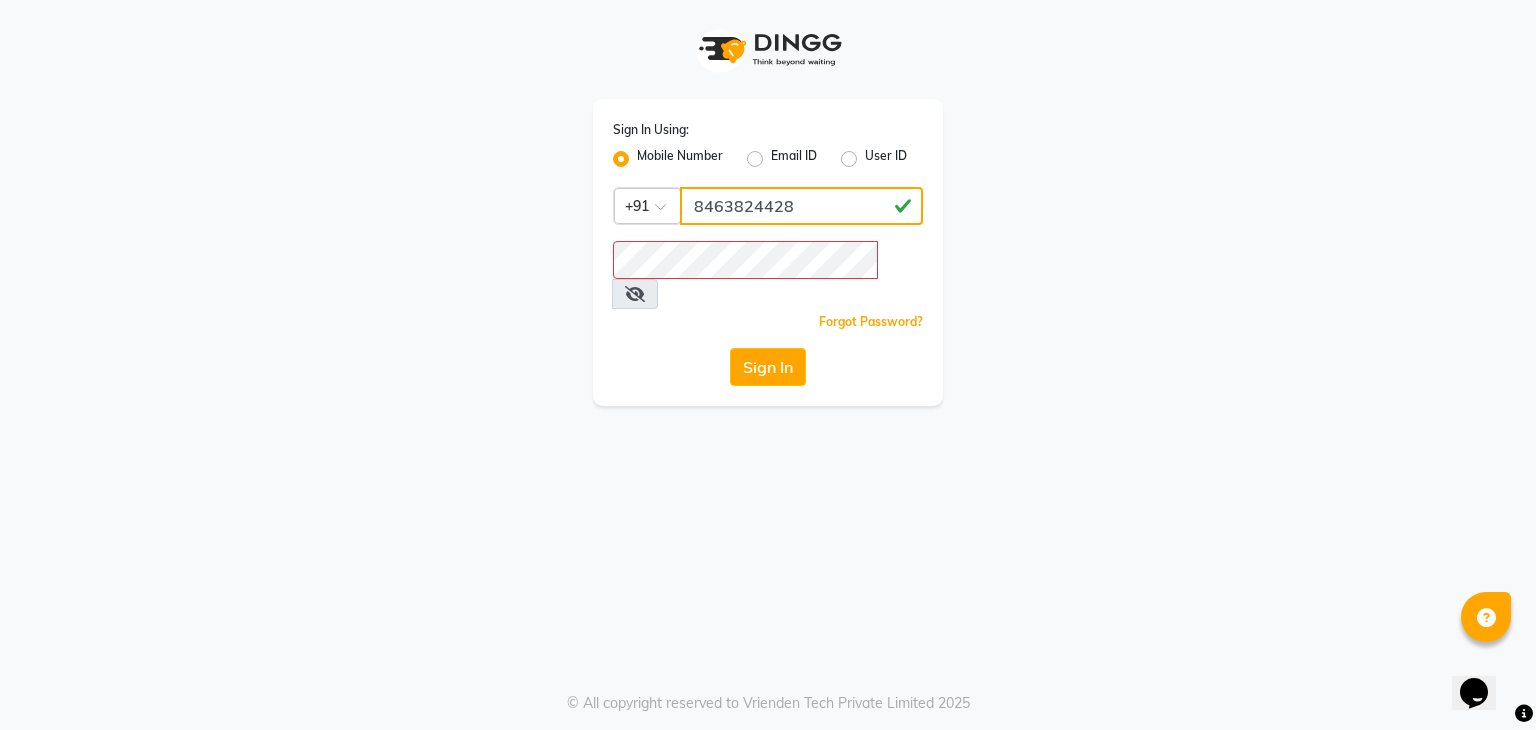 drag, startPoint x: 800, startPoint y: 206, endPoint x: 686, endPoint y: 193, distance: 114.73883 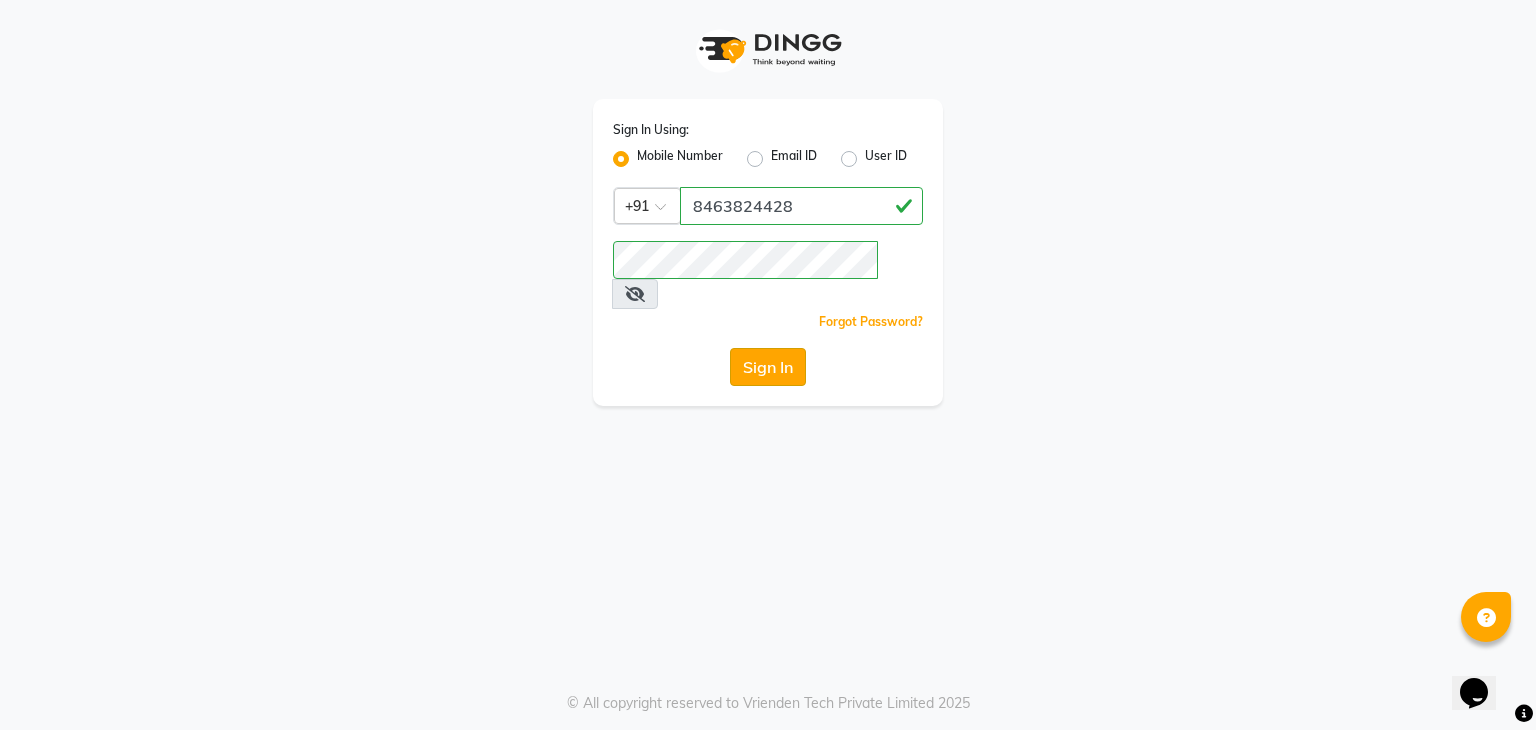 click on "Sign In" 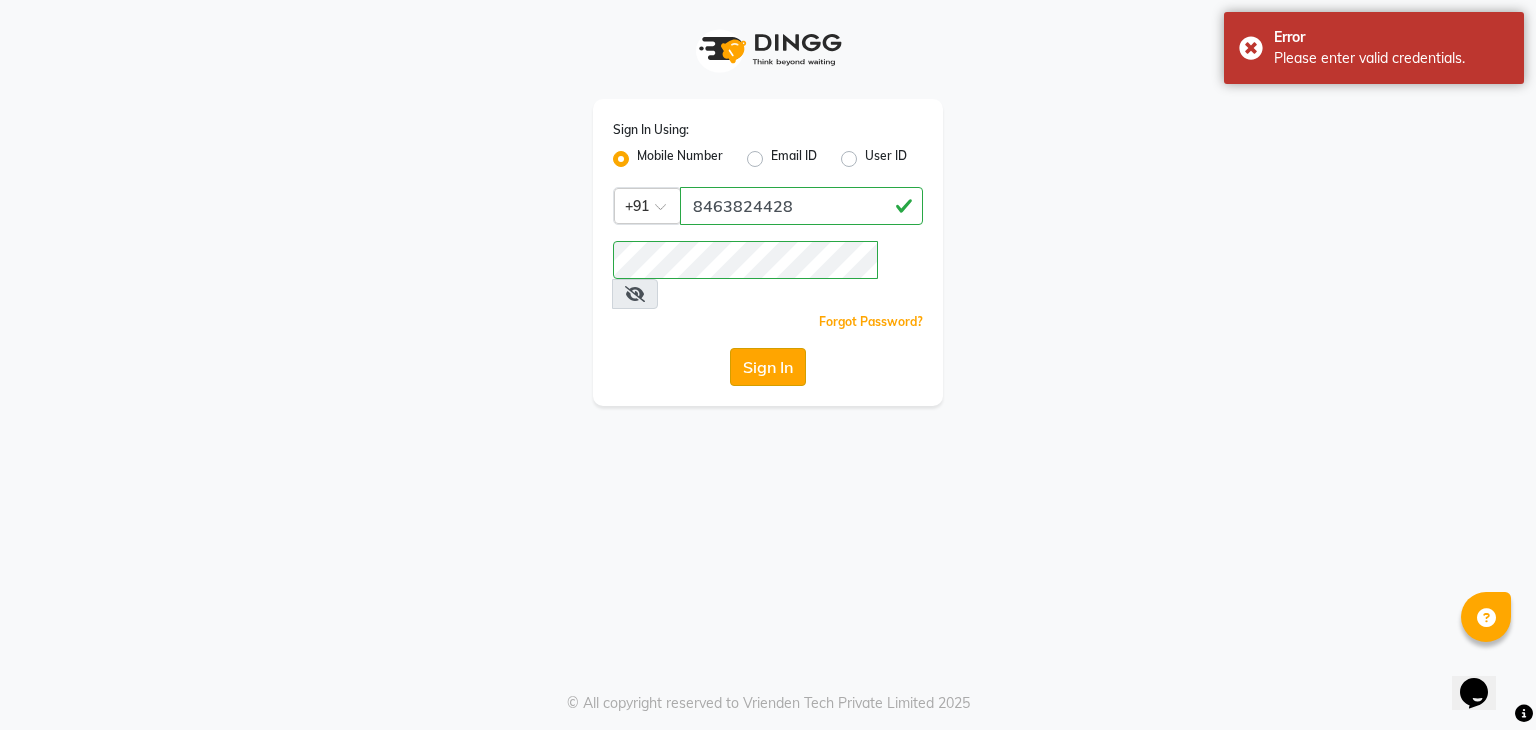click on "Sign In" 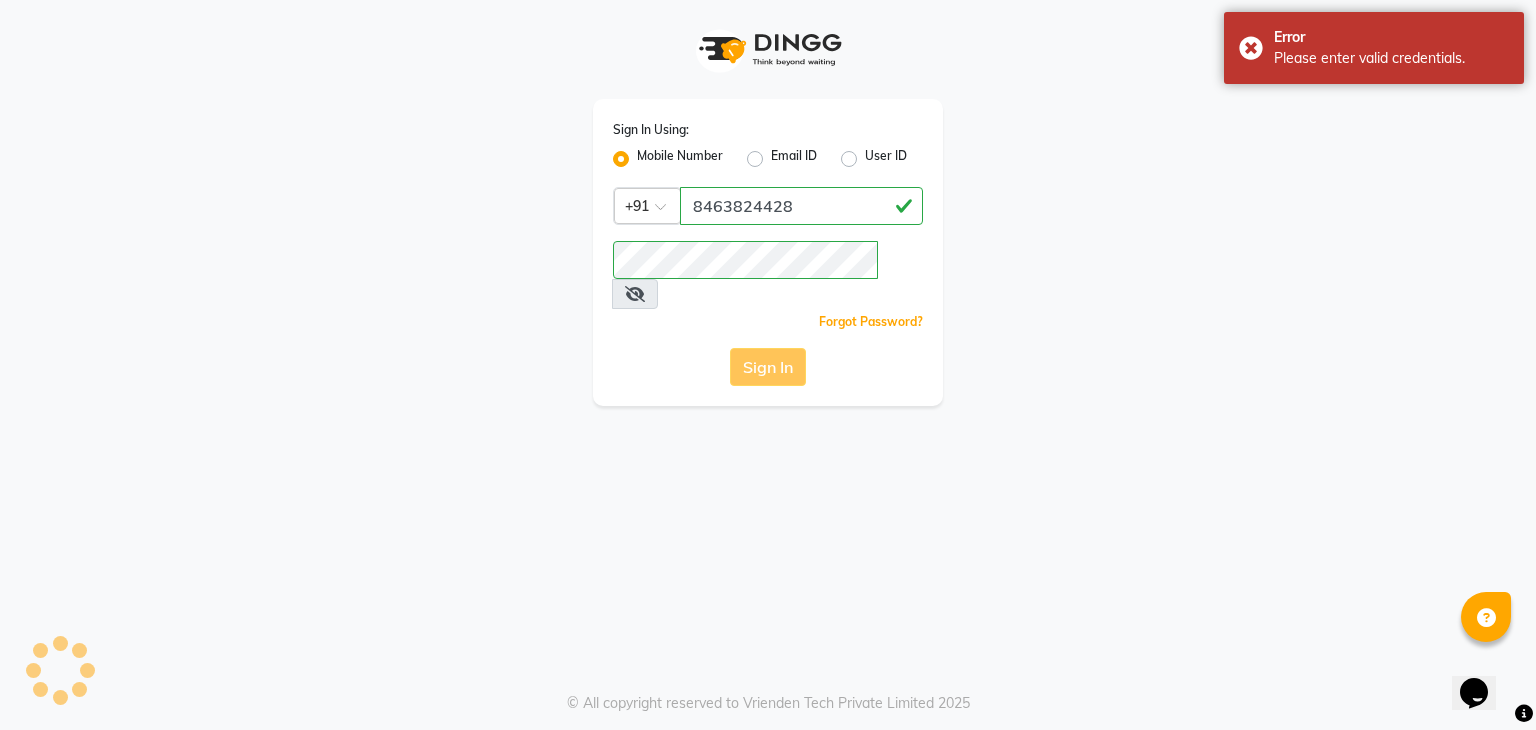 click on "Sign In" 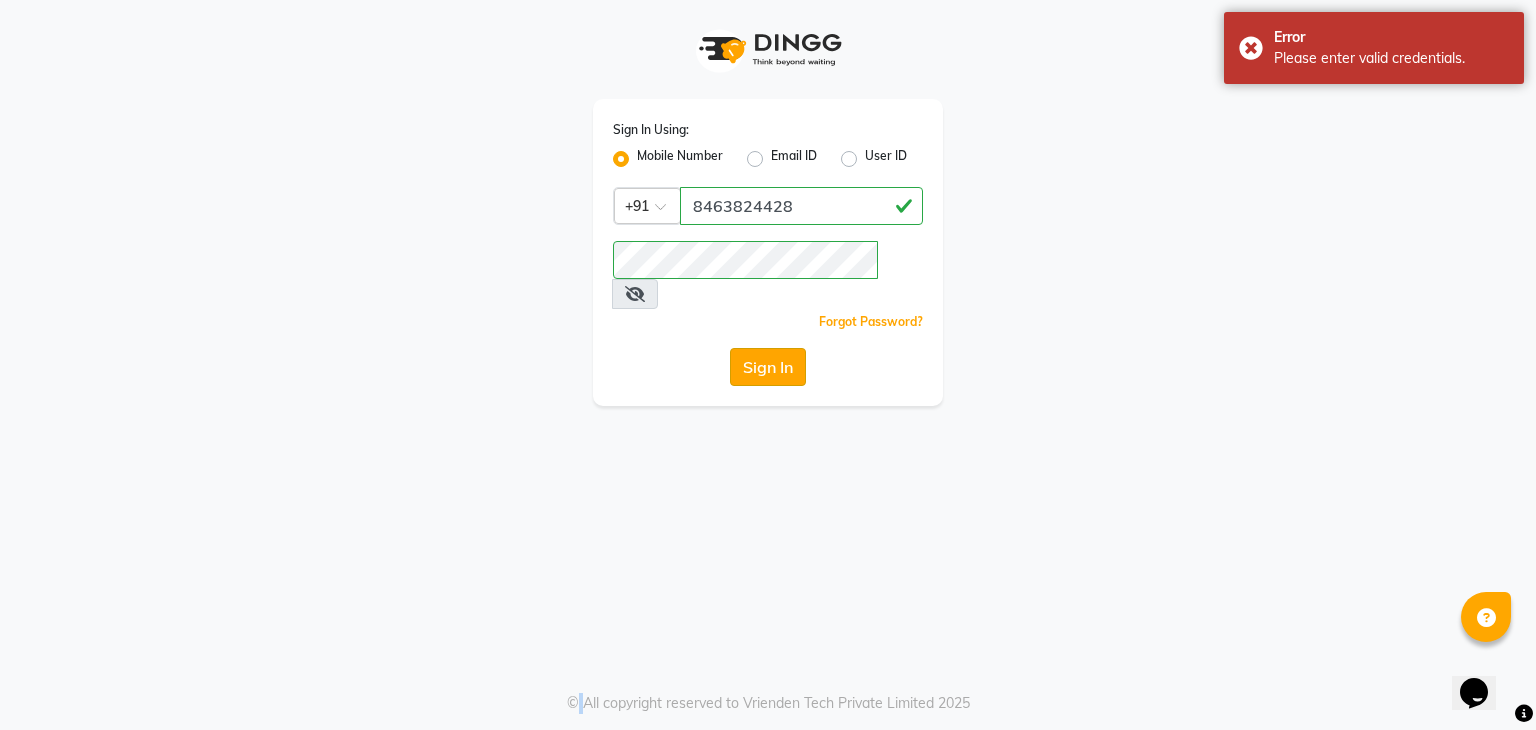 click on "Sign In" 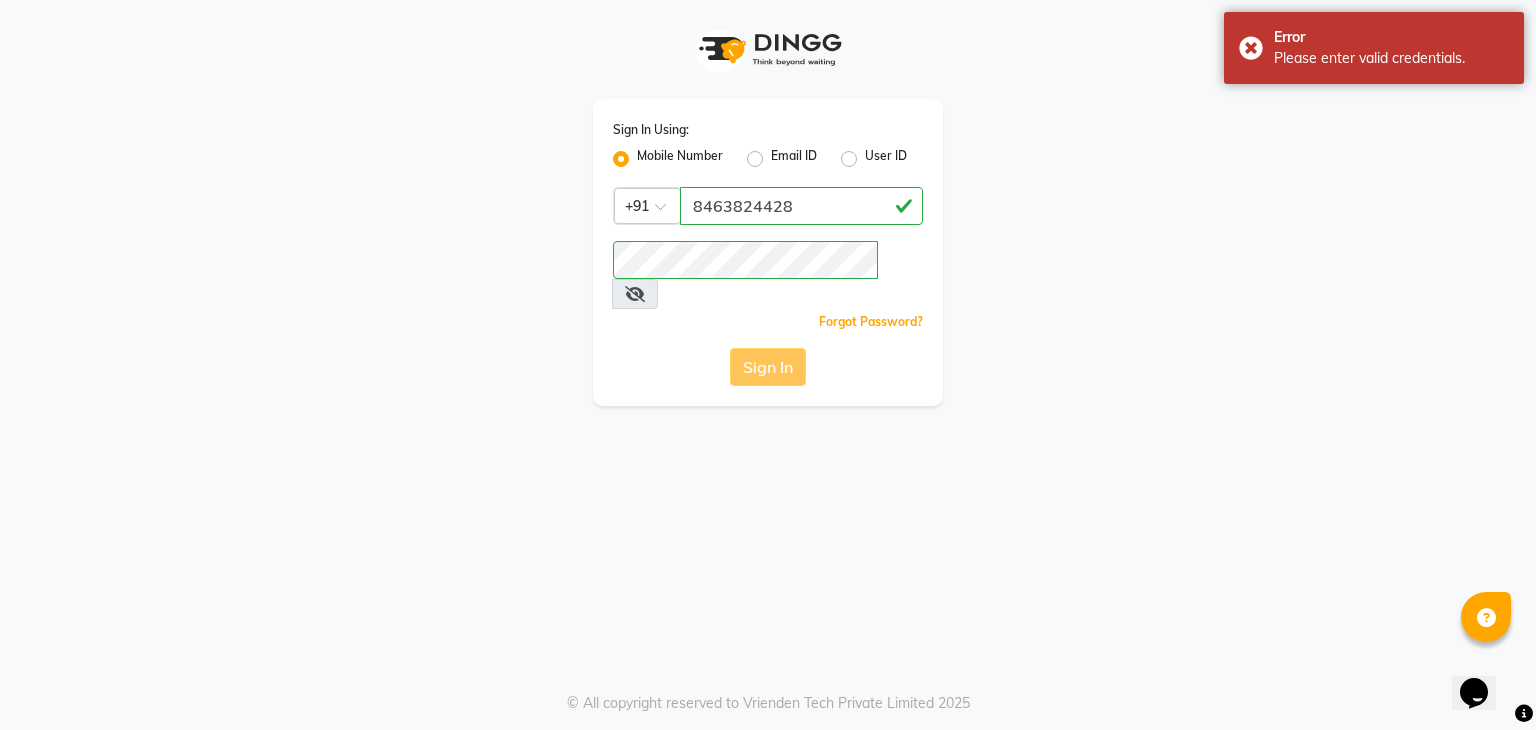 click on "Sign In" 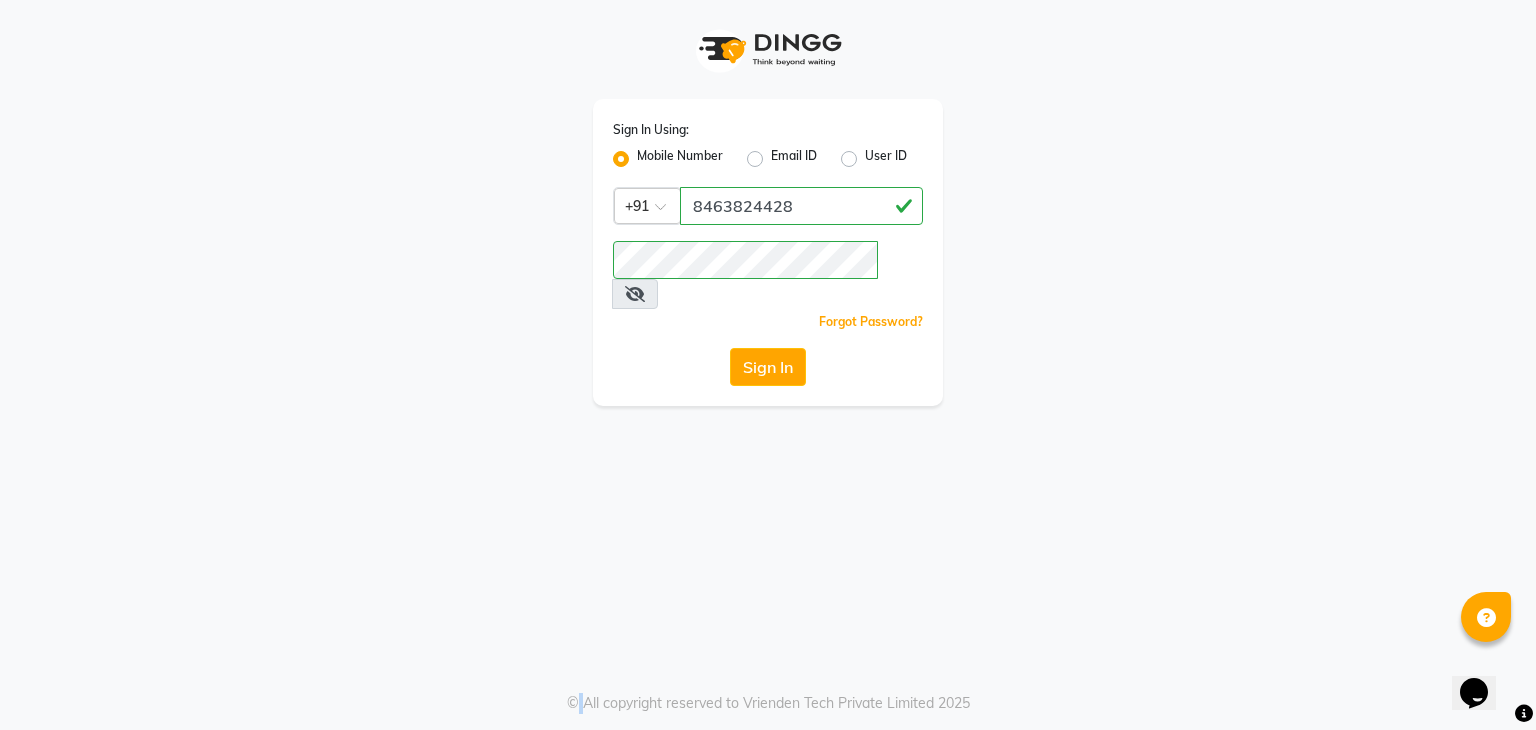 click on "User ID" 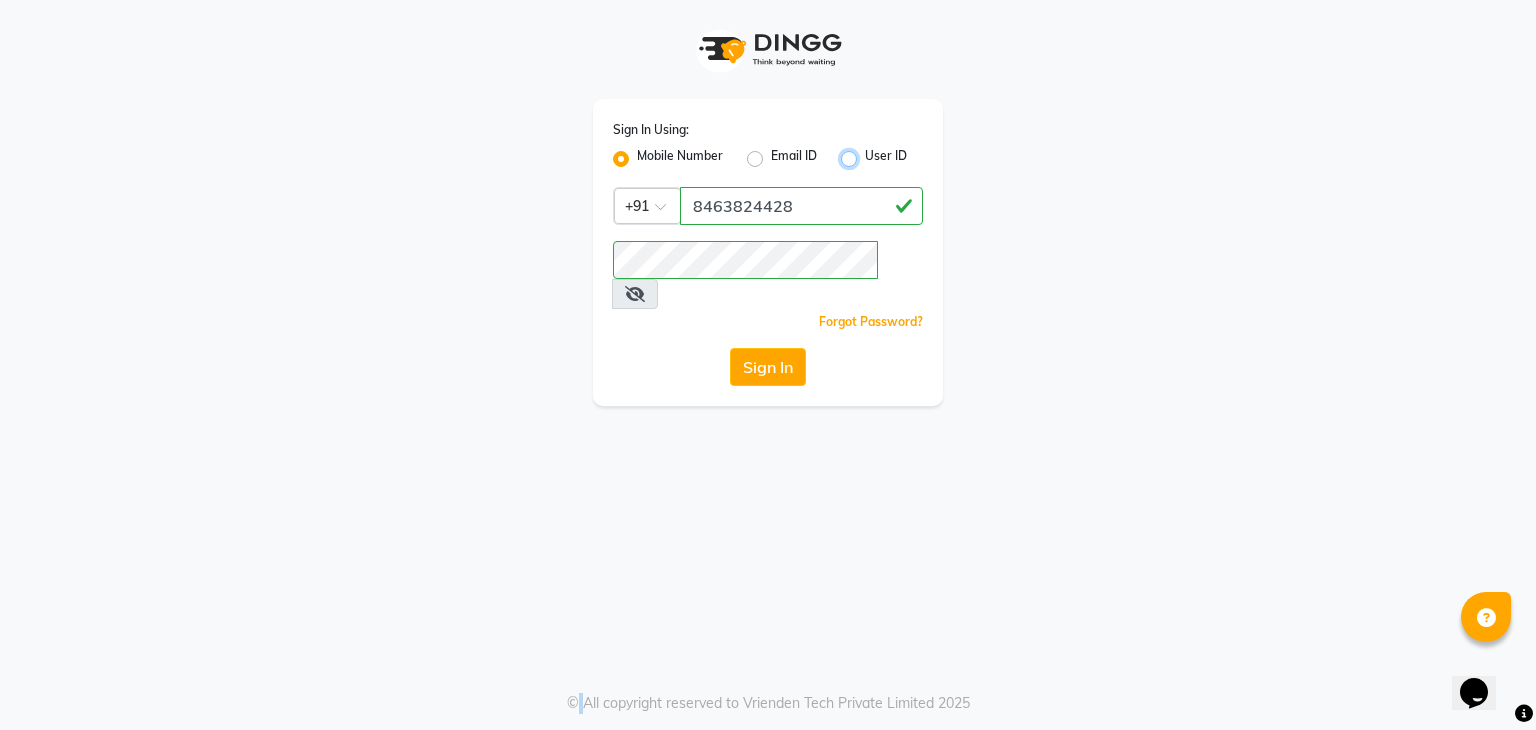 click on "User ID" at bounding box center [871, 153] 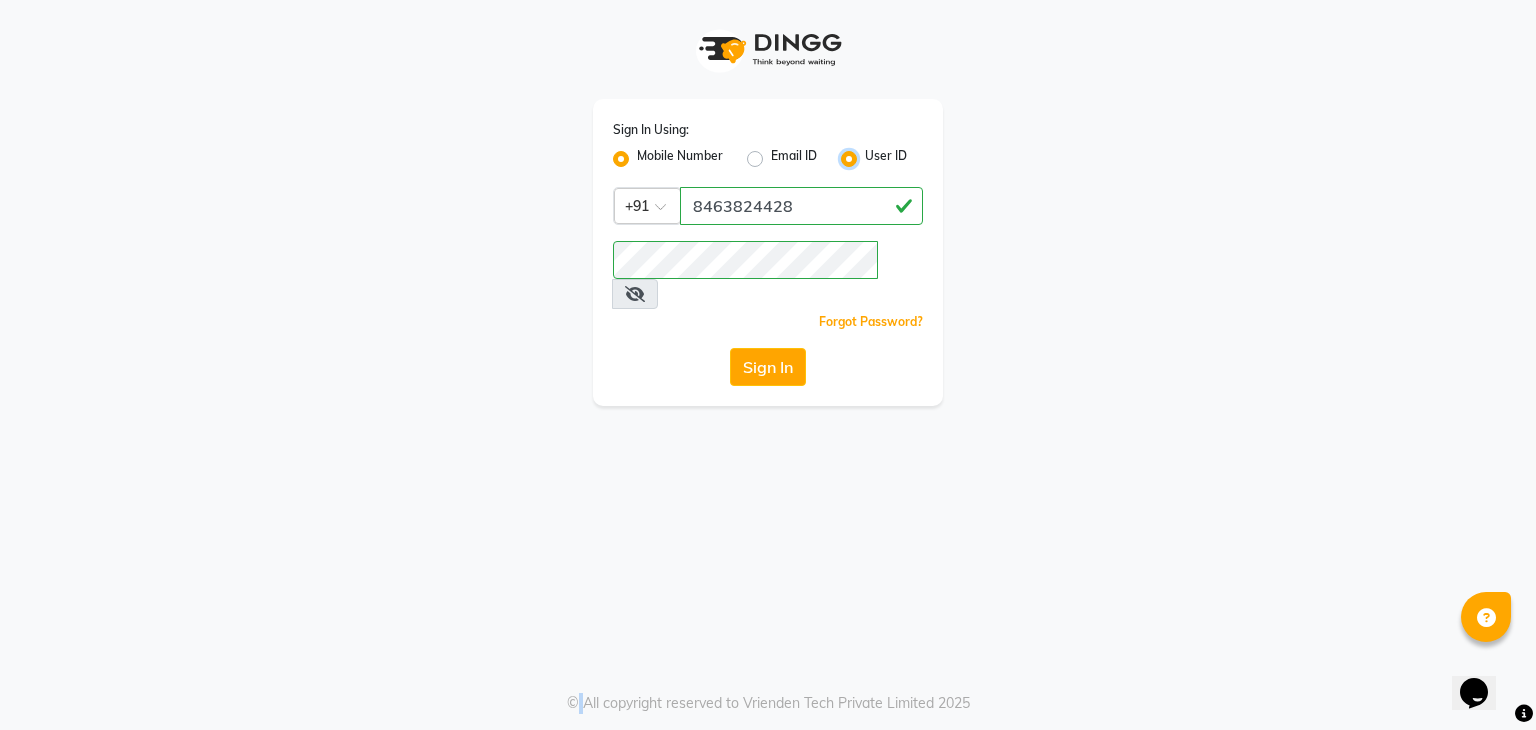radio on "false" 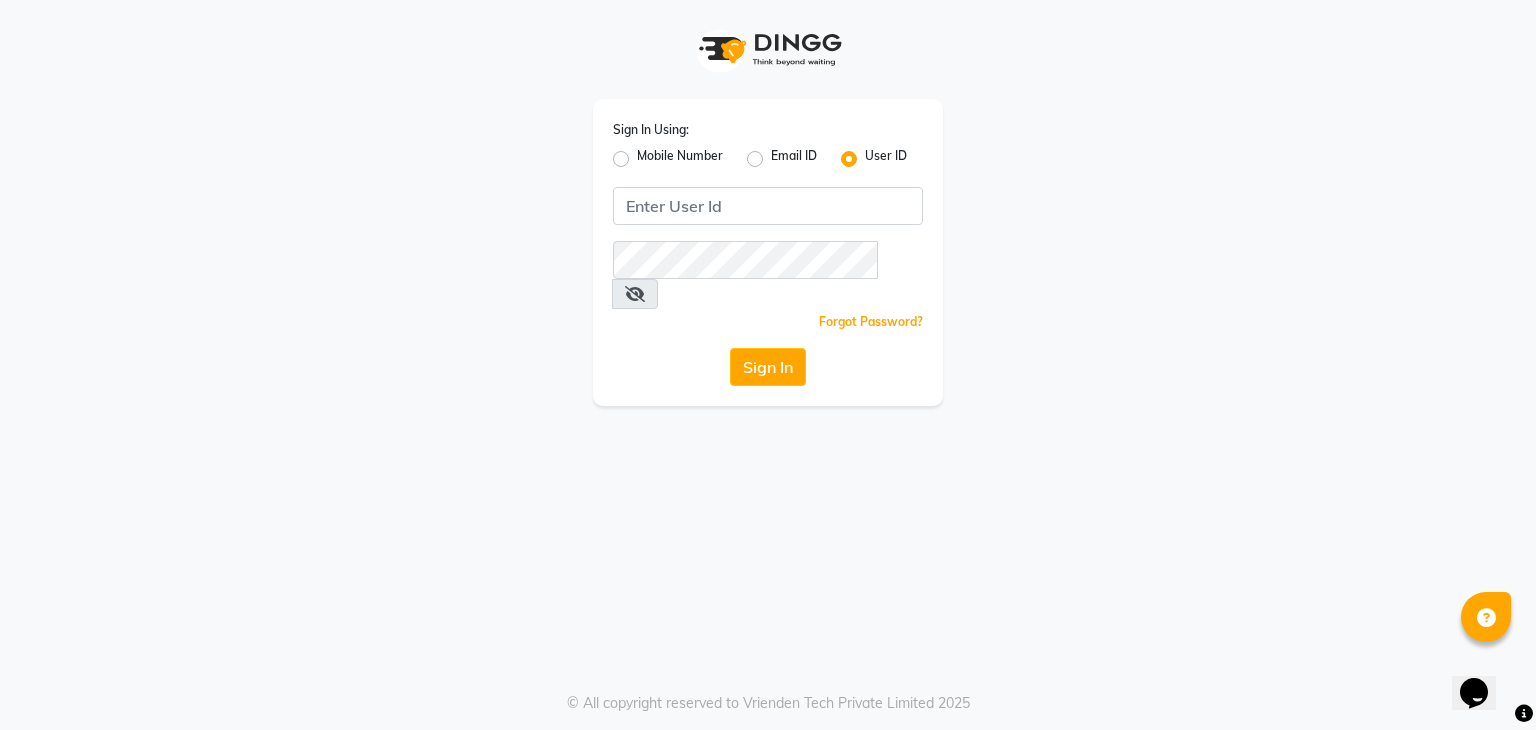 click on "Mobile Number" 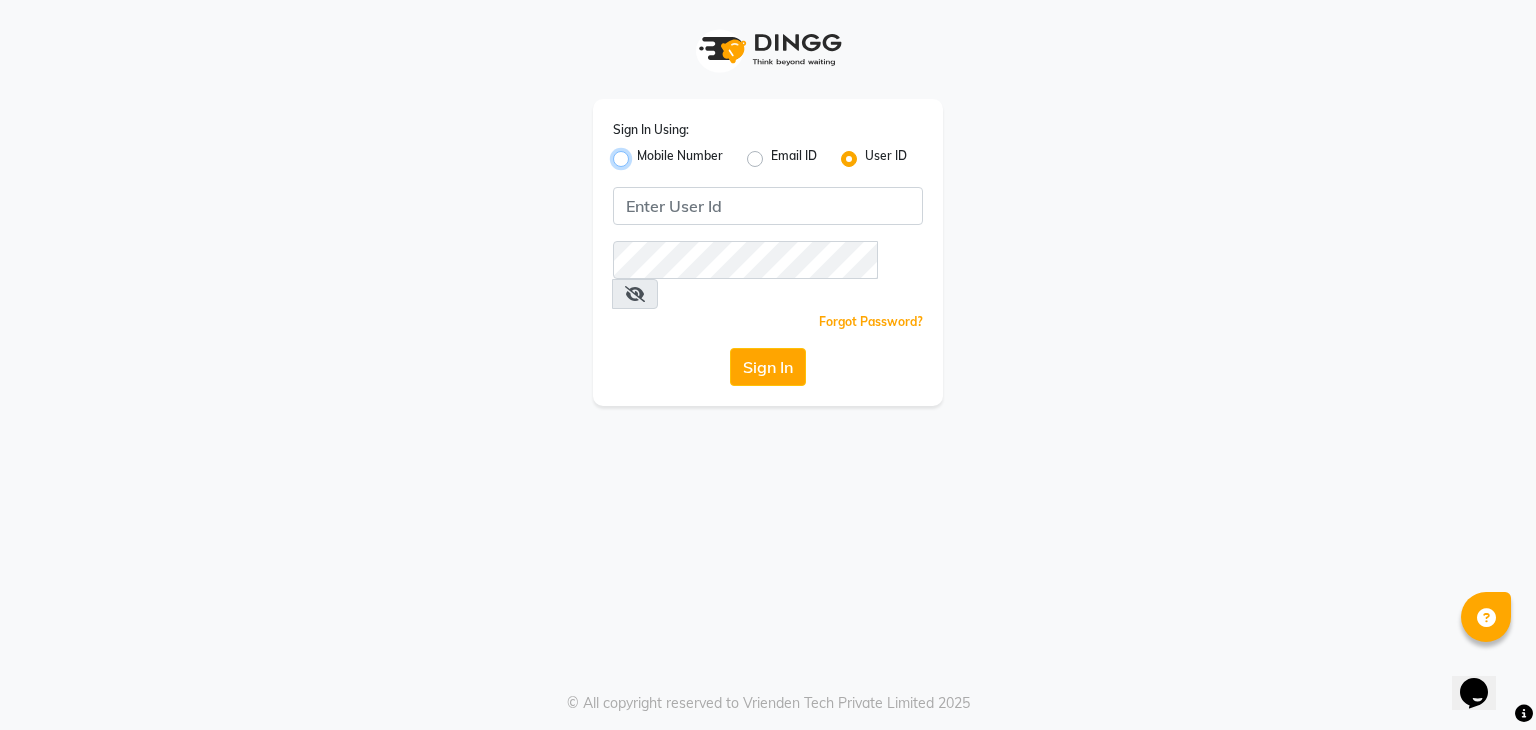 click on "Mobile Number" at bounding box center (643, 153) 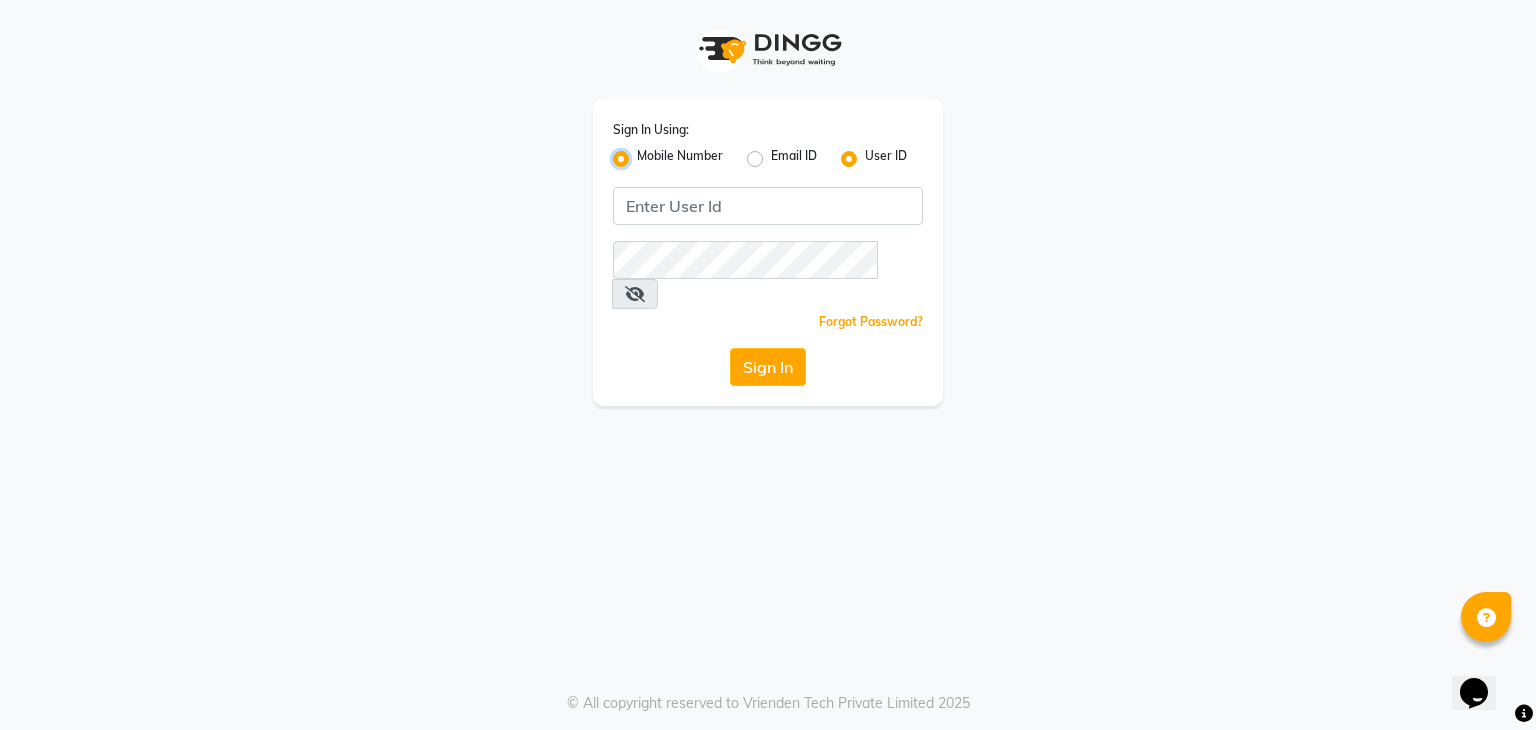 radio on "false" 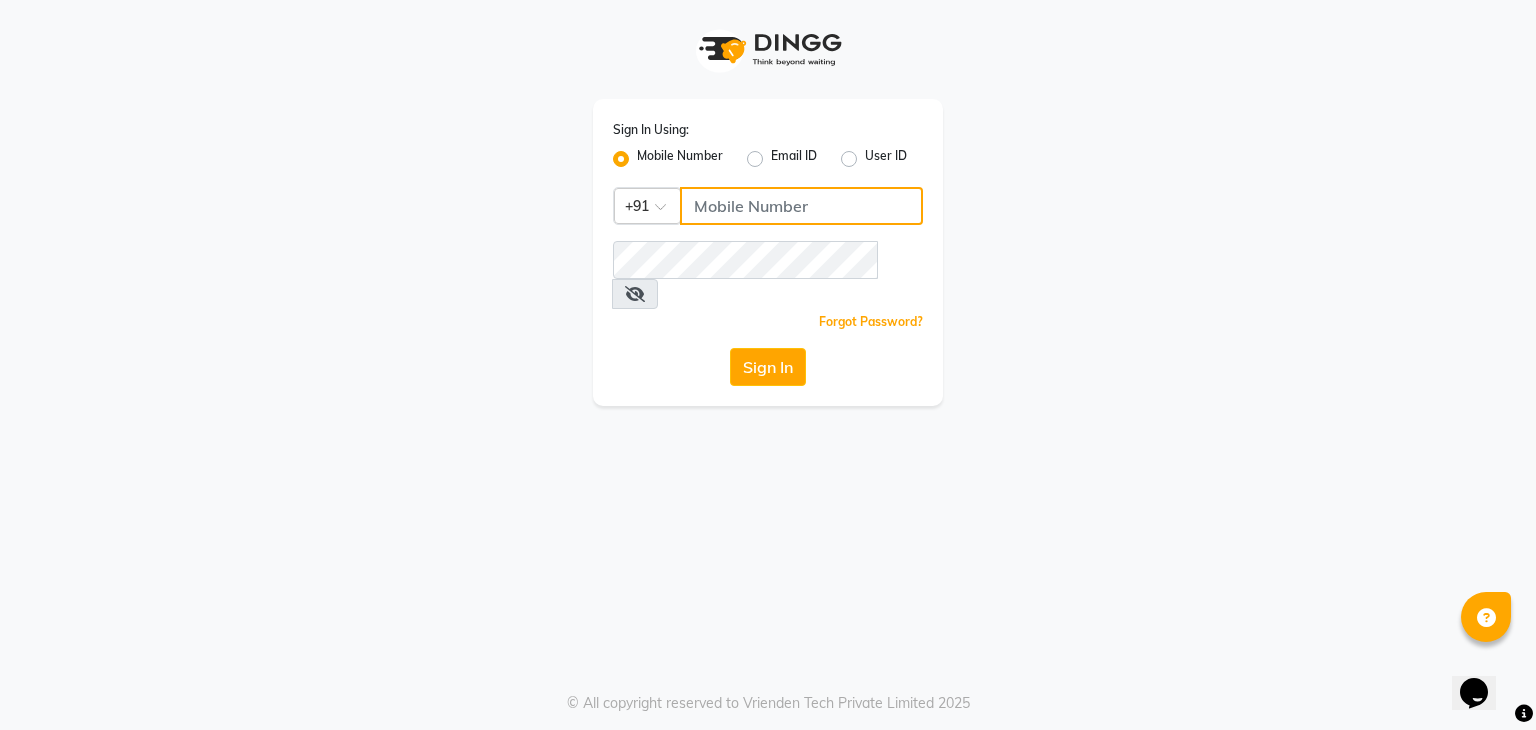 click 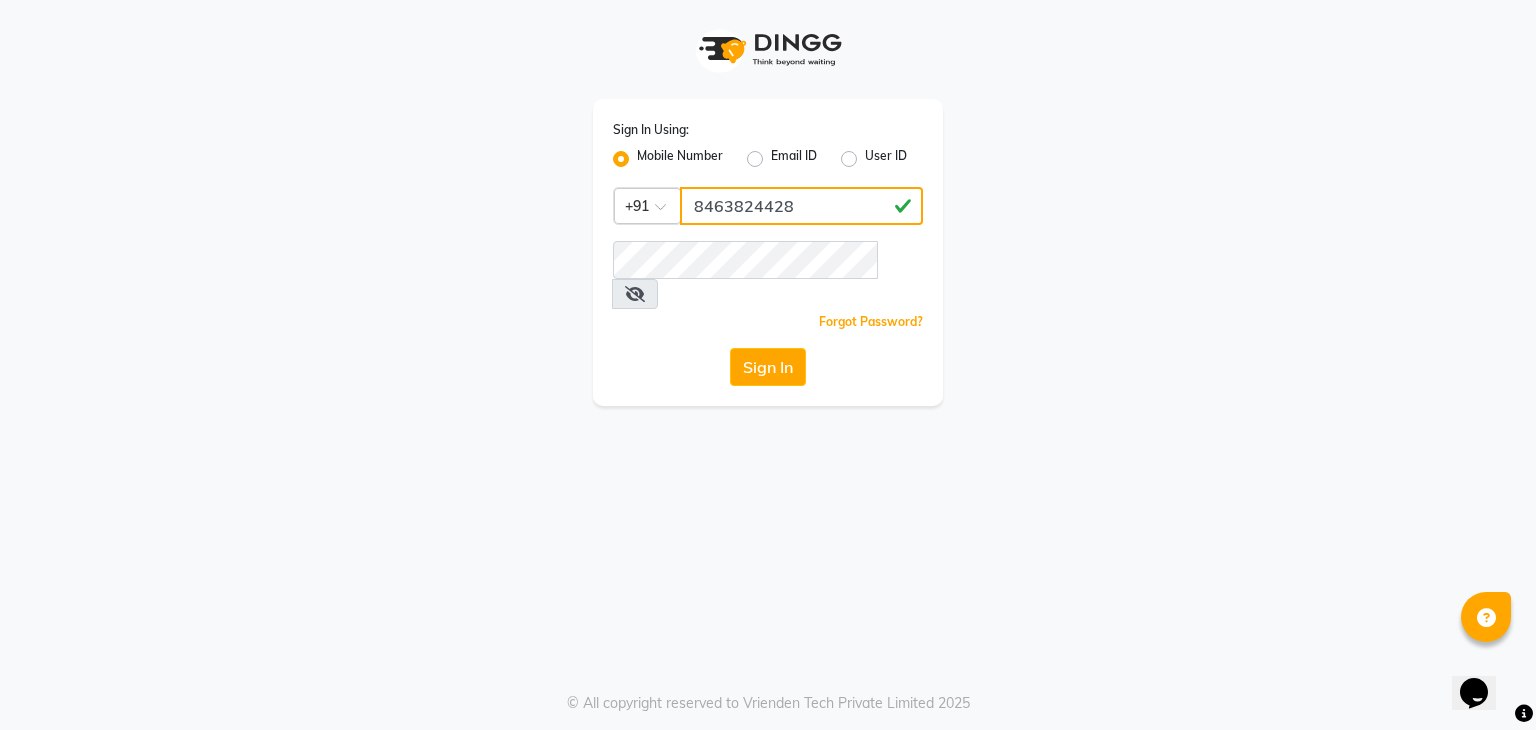 drag, startPoint x: 805, startPoint y: 198, endPoint x: 697, endPoint y: 187, distance: 108.55874 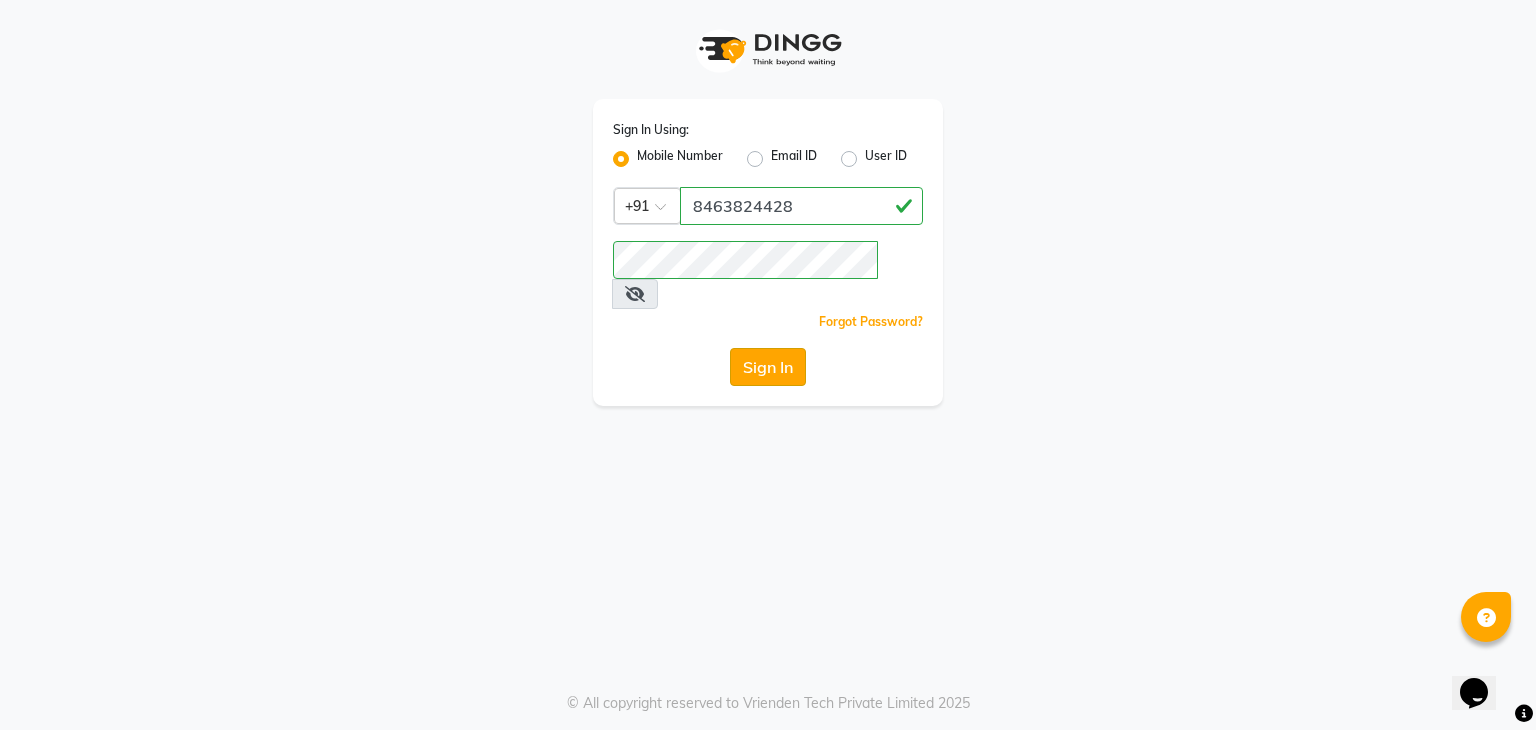 click on "Sign In" 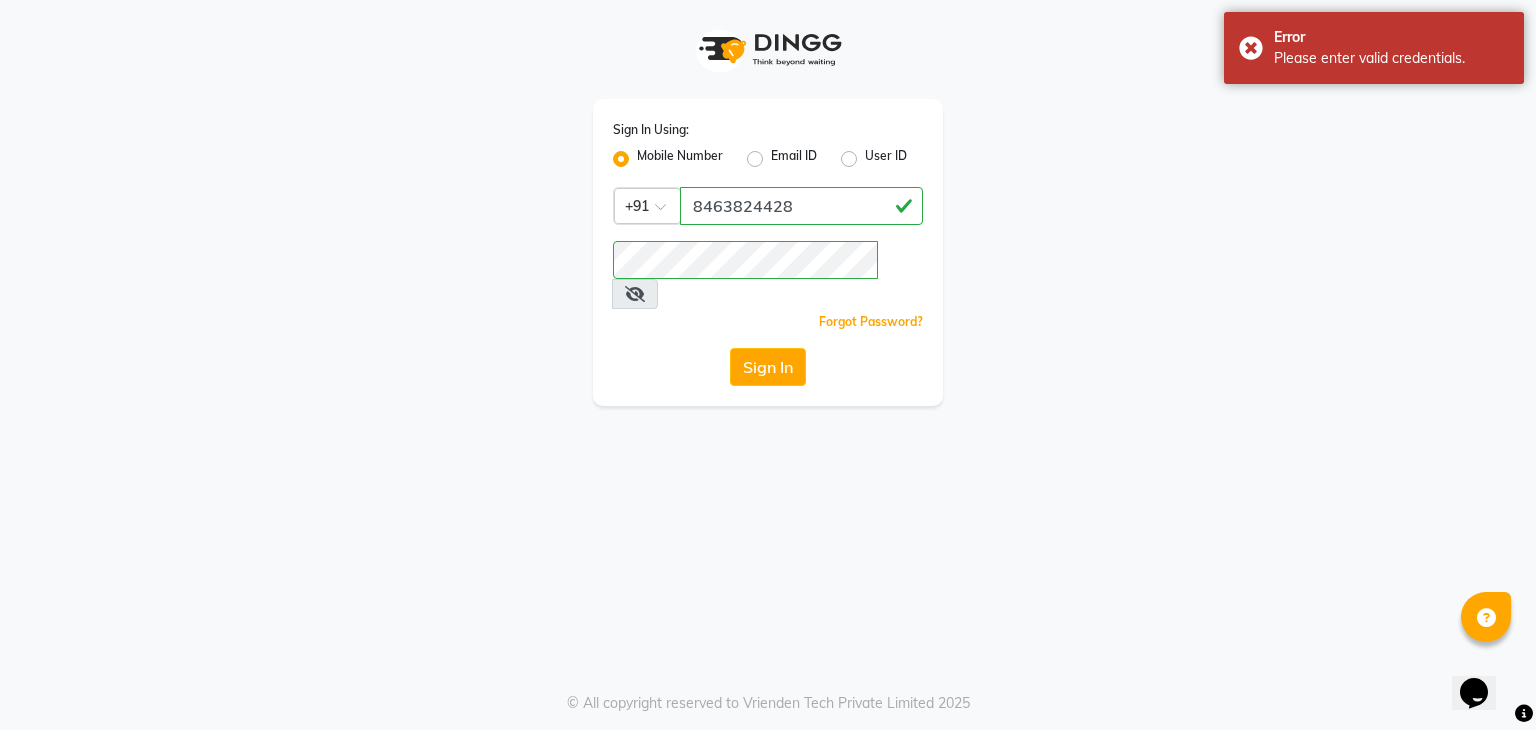 click at bounding box center (635, 294) 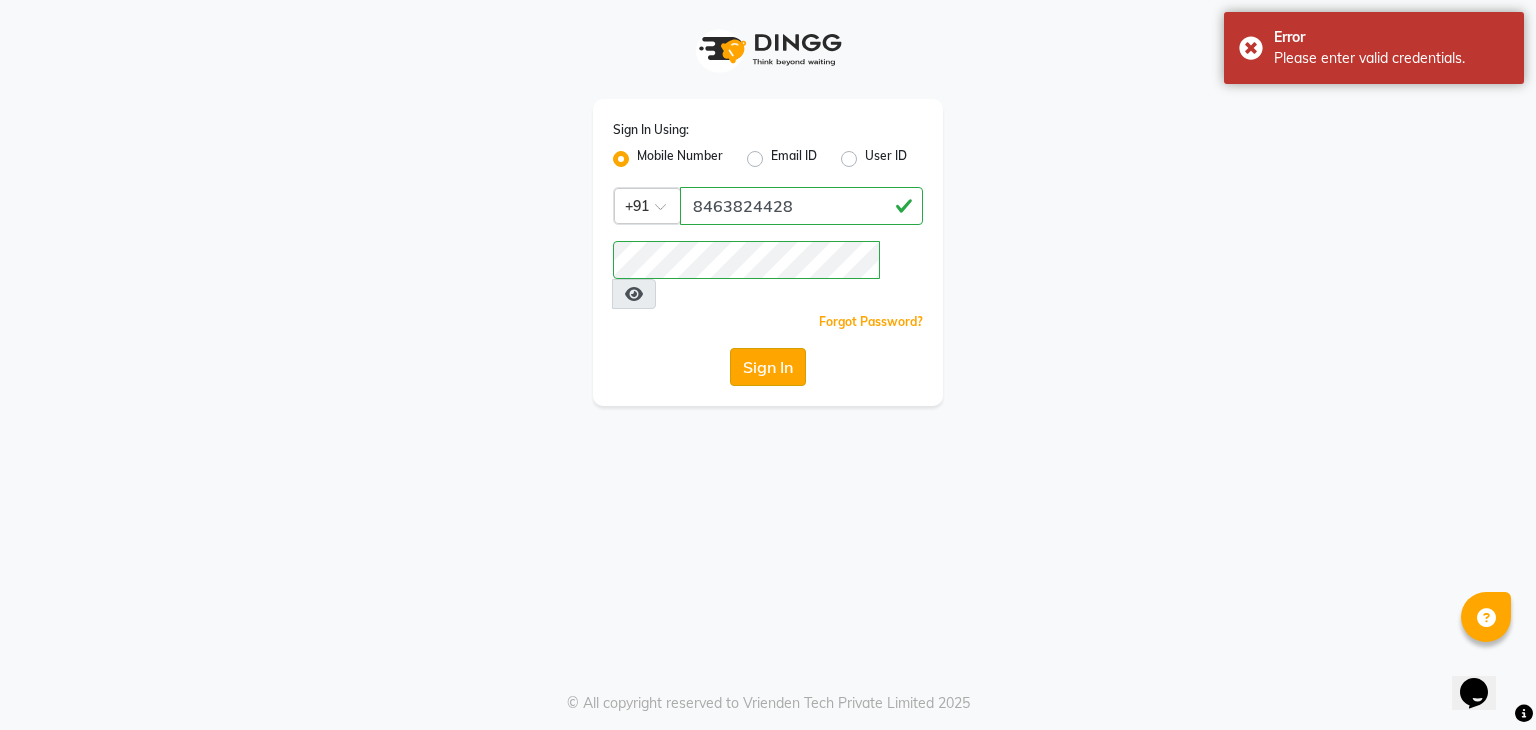 click on "Sign In" 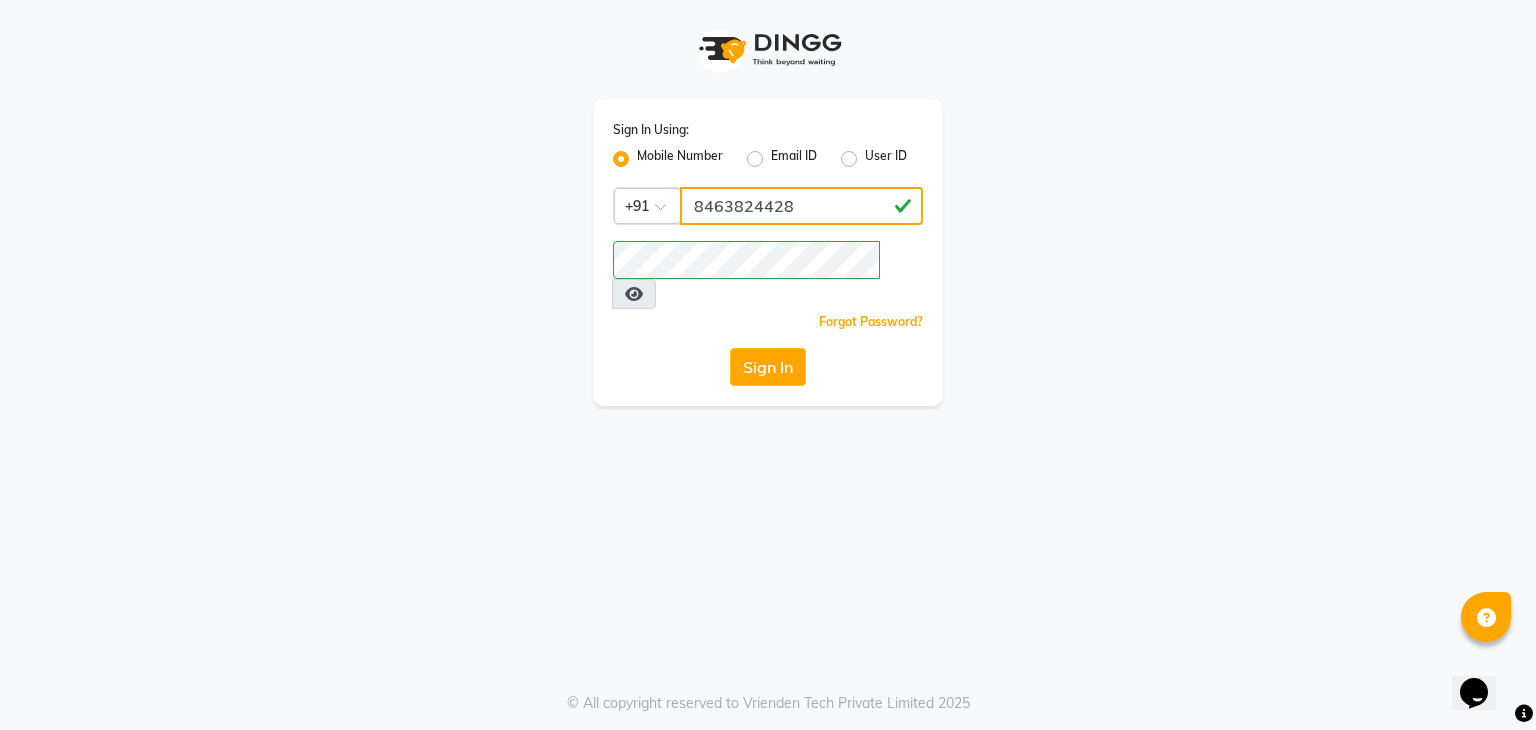 click on "8463824428" 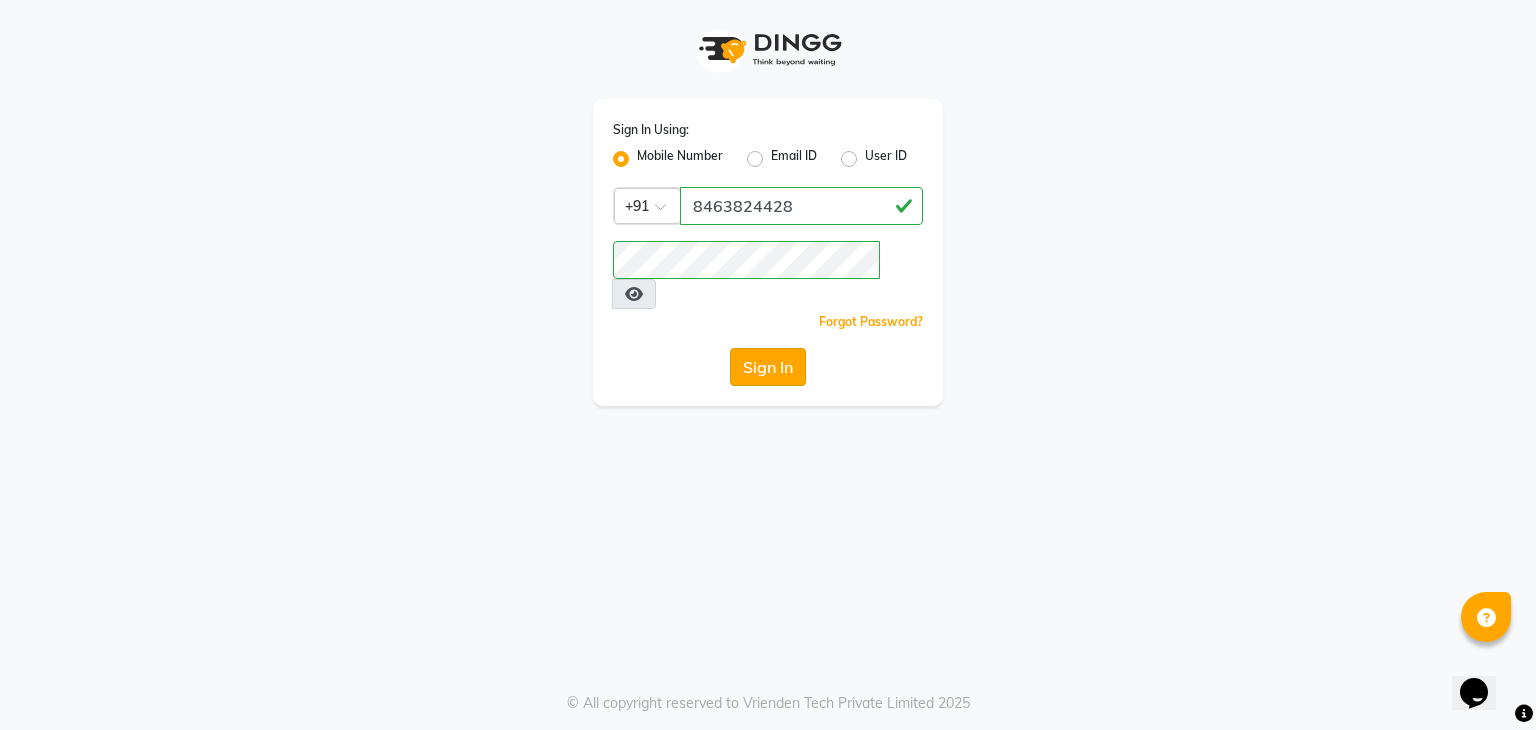 click on "Sign In" 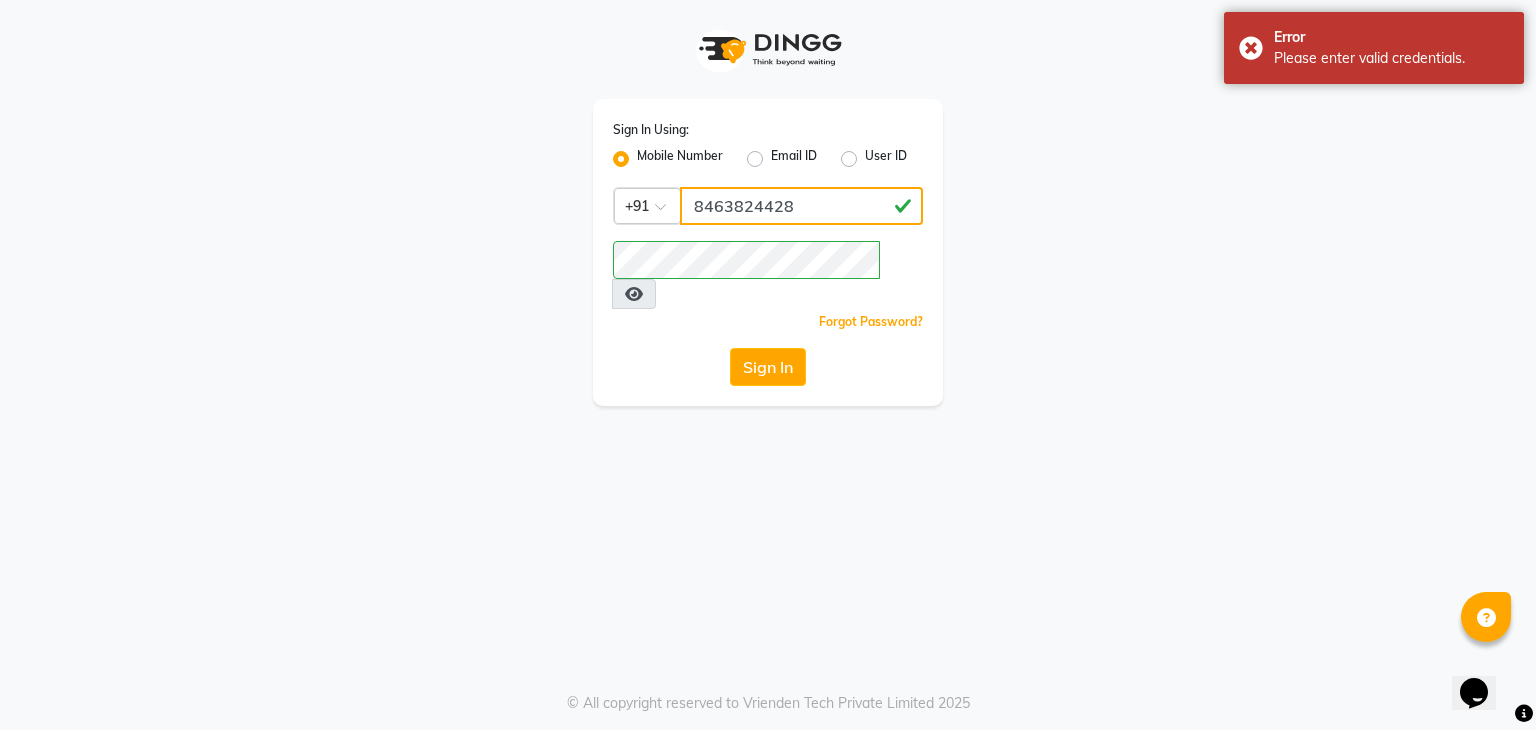 click on "[PHONE]" 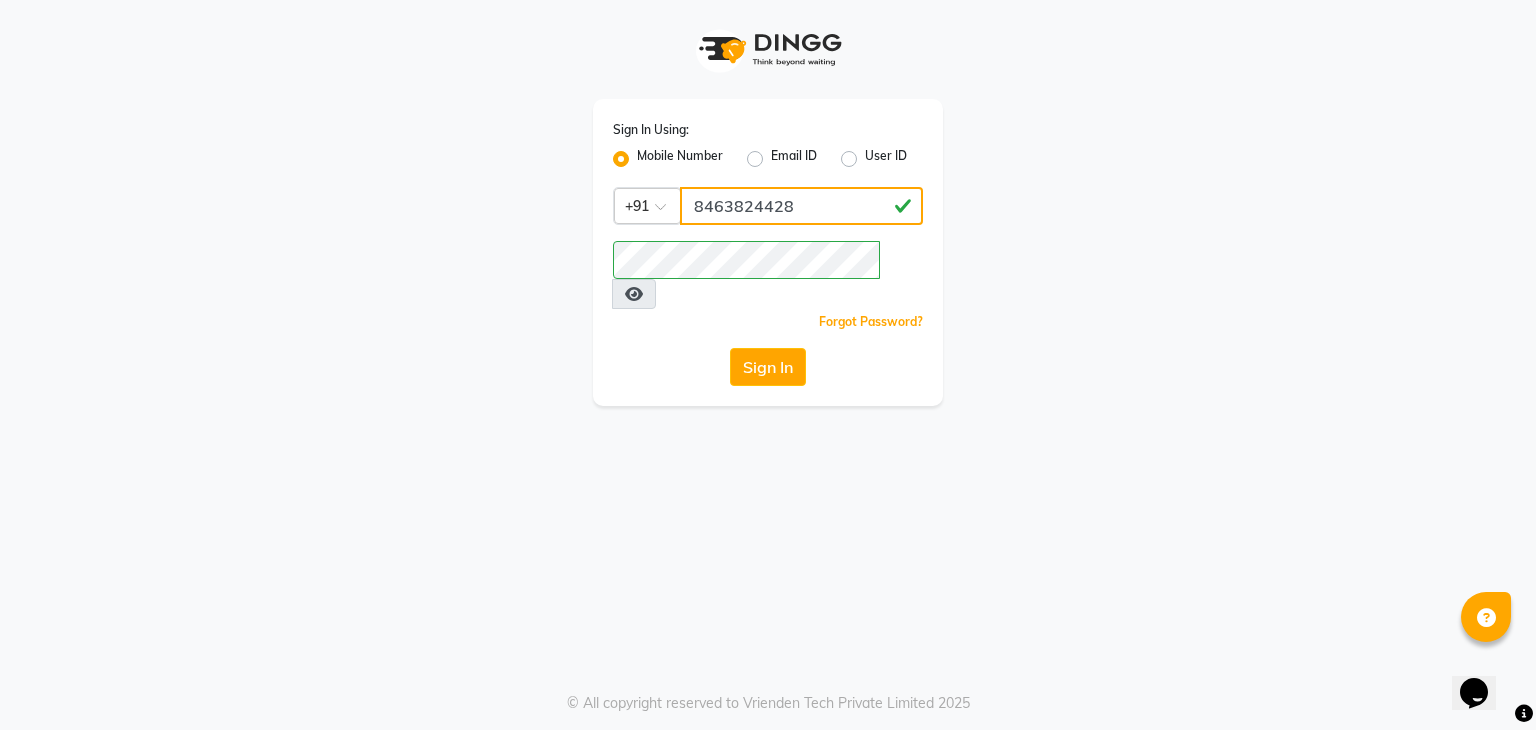 type on "8463824428" 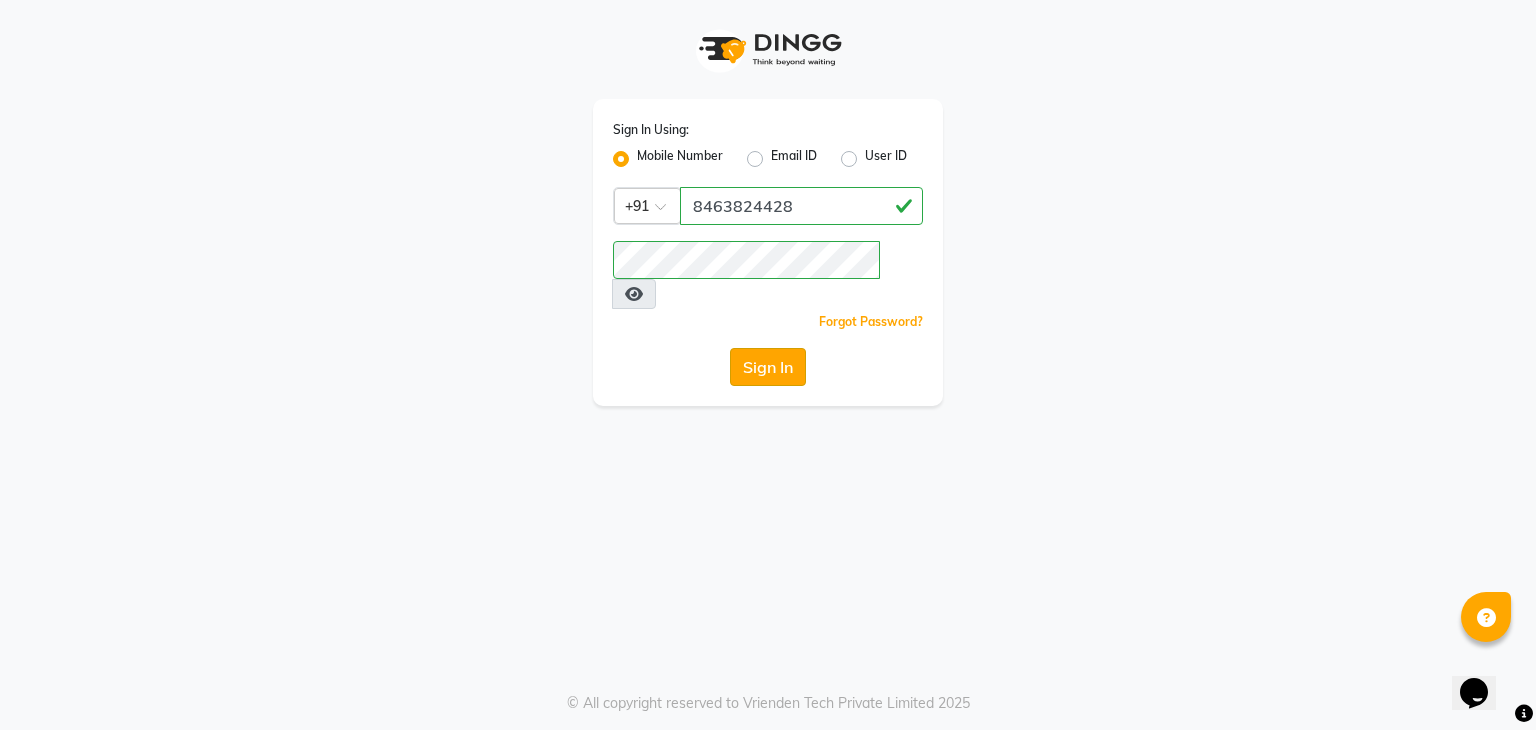 click on "Sign In" 